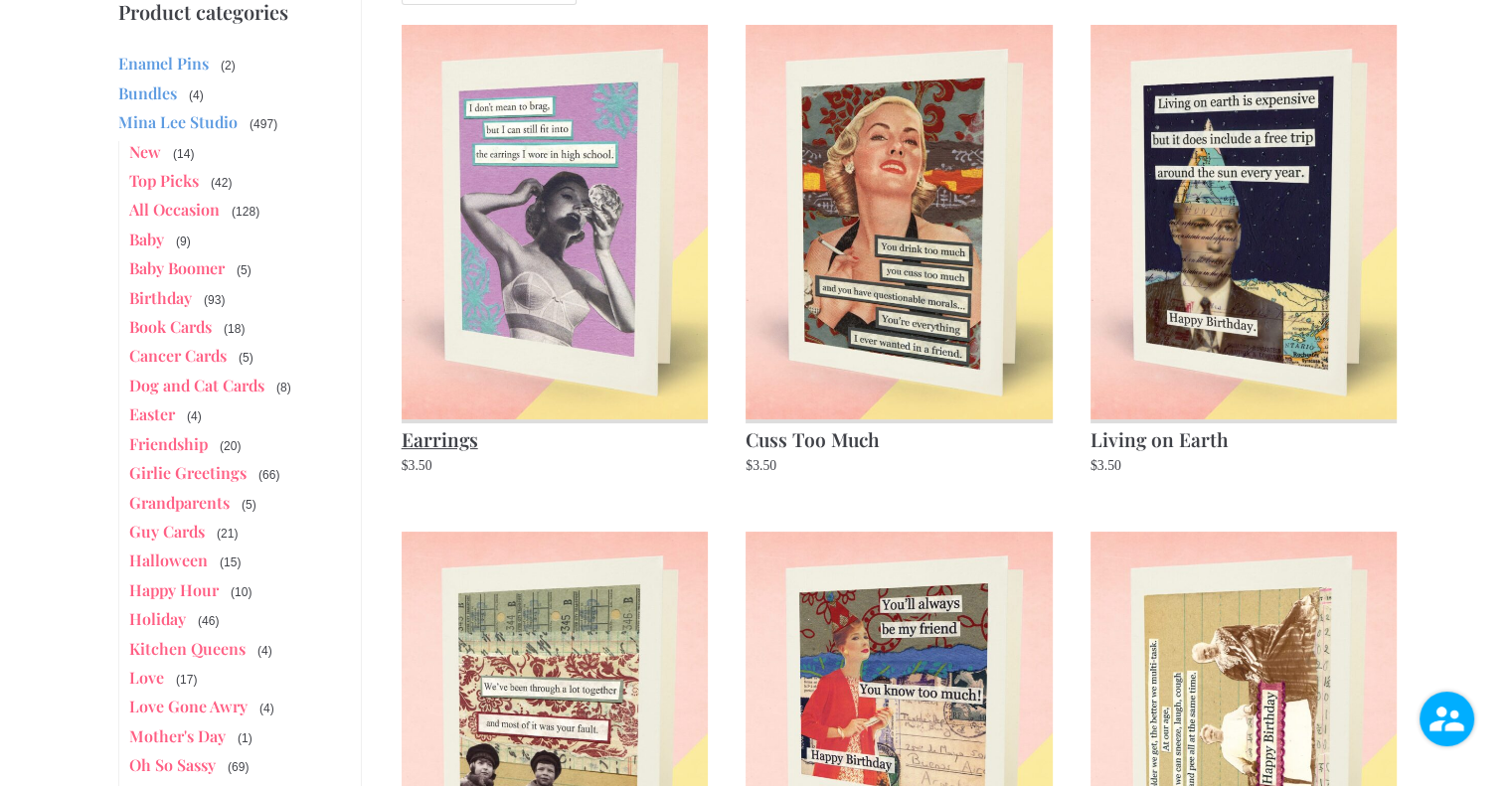 scroll, scrollTop: 199, scrollLeft: 0, axis: vertical 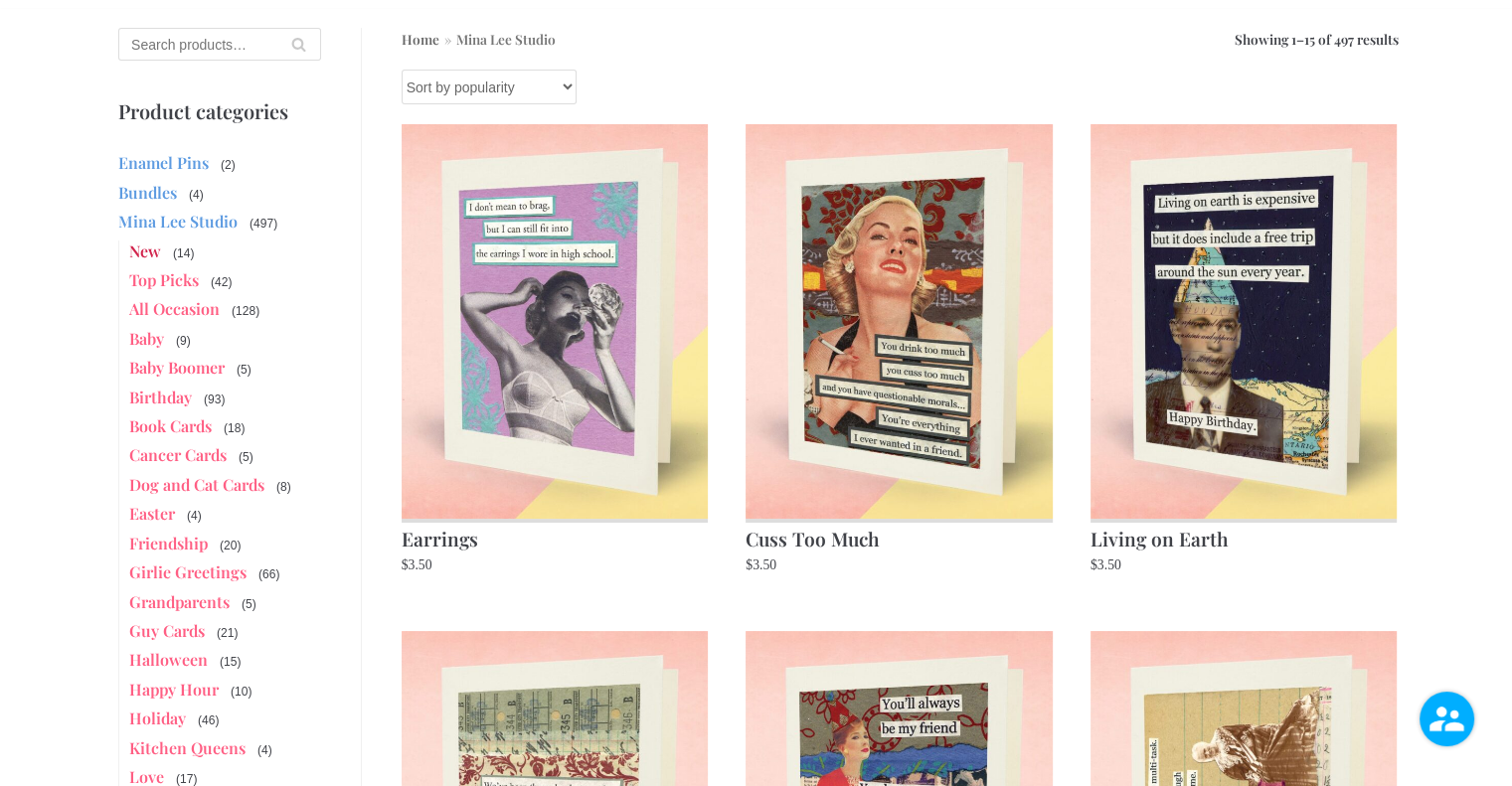 click on "New" at bounding box center (145, 250) 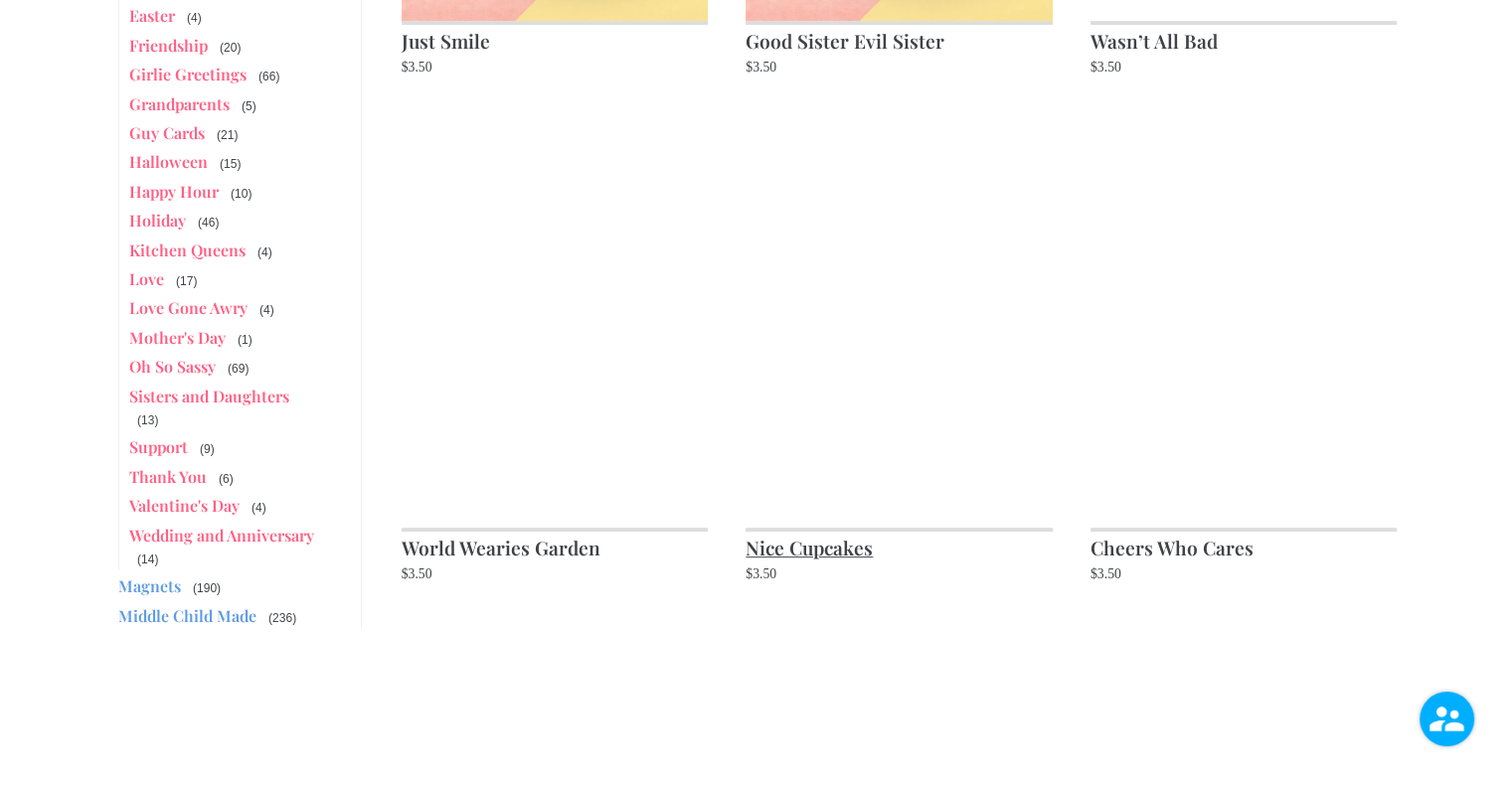 scroll, scrollTop: 796, scrollLeft: 0, axis: vertical 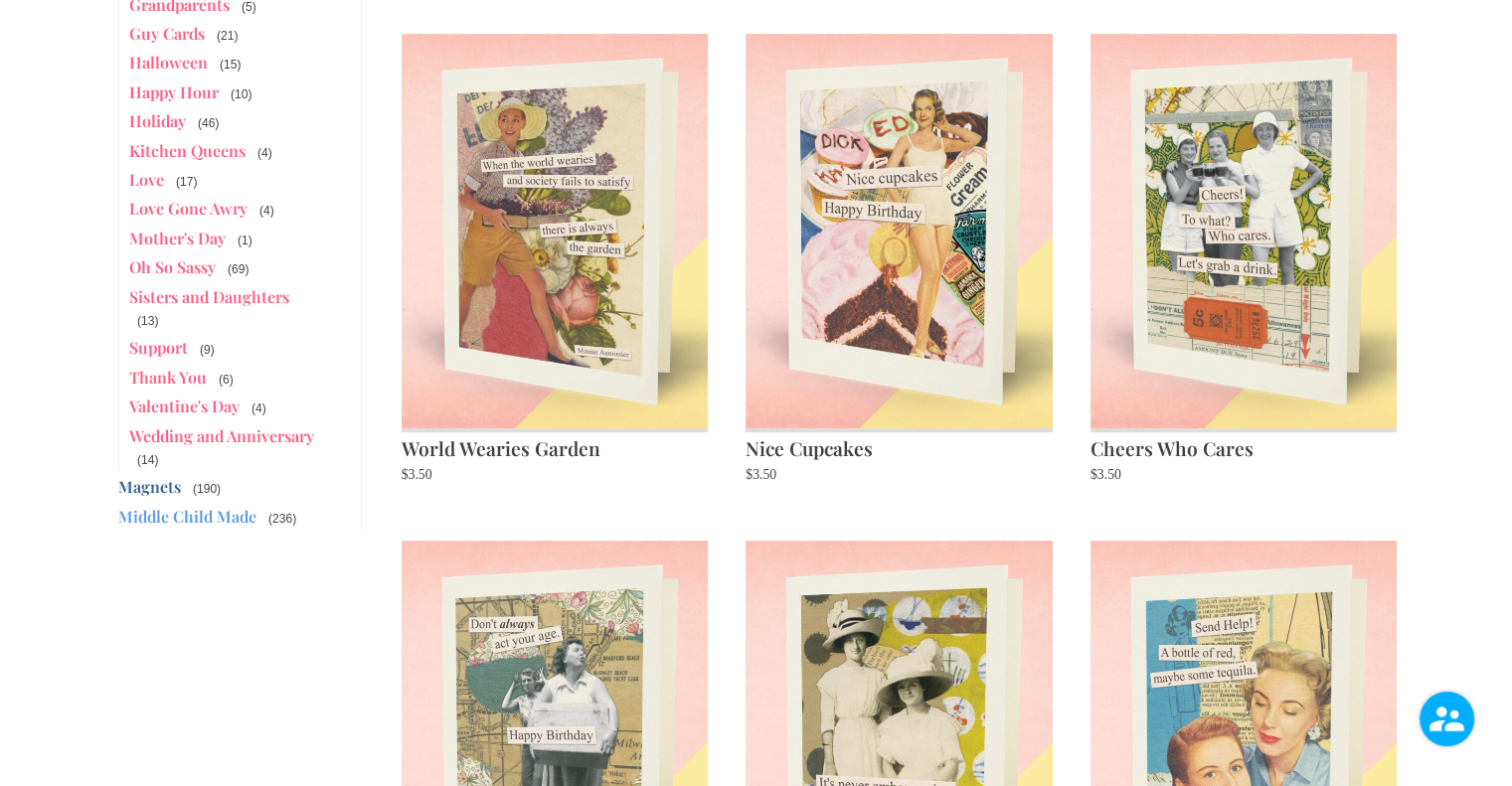 click on "Magnets" at bounding box center (149, 486) 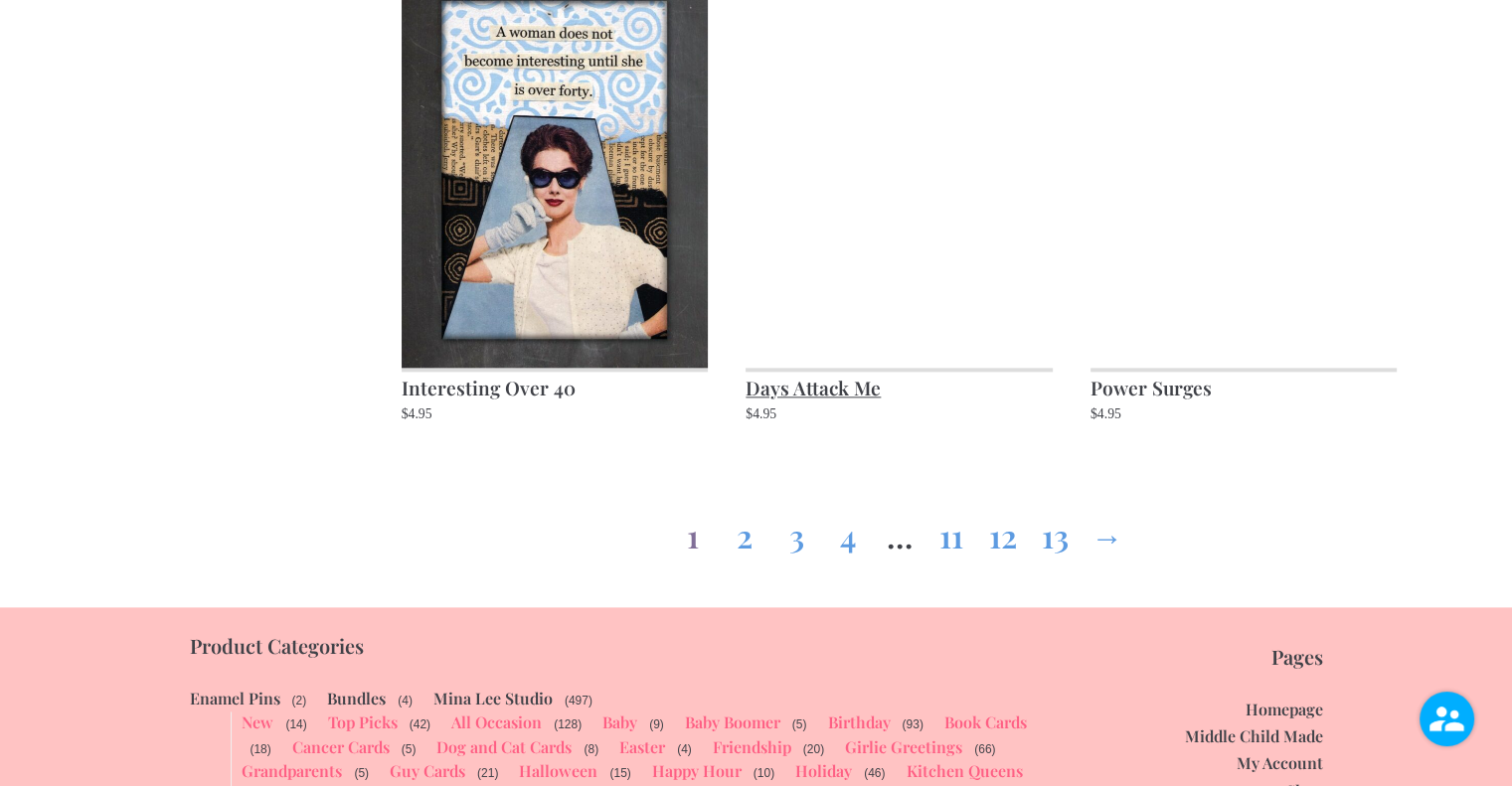 scroll, scrollTop: 2385, scrollLeft: 0, axis: vertical 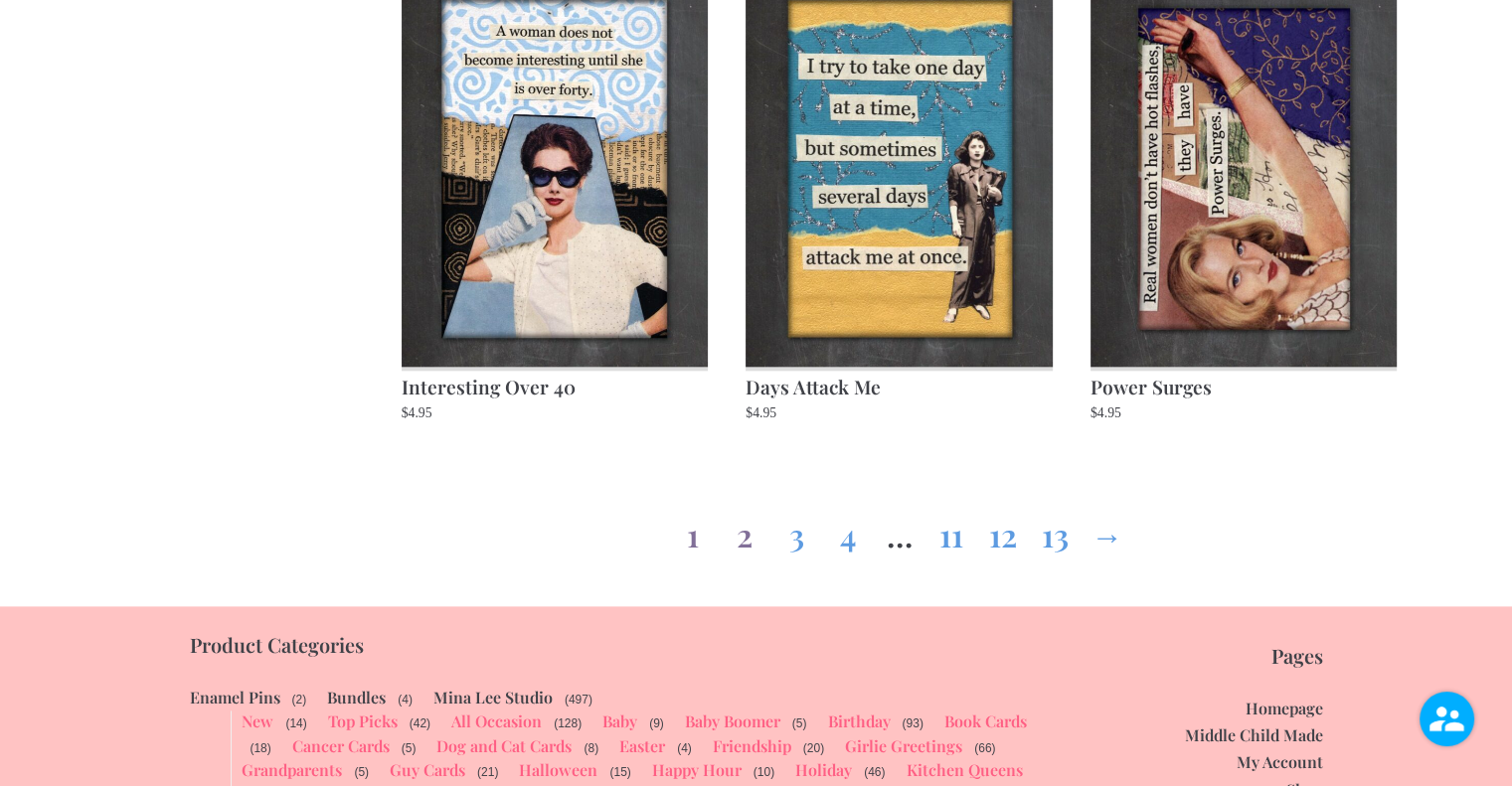 click on "2" at bounding box center (745, 531) 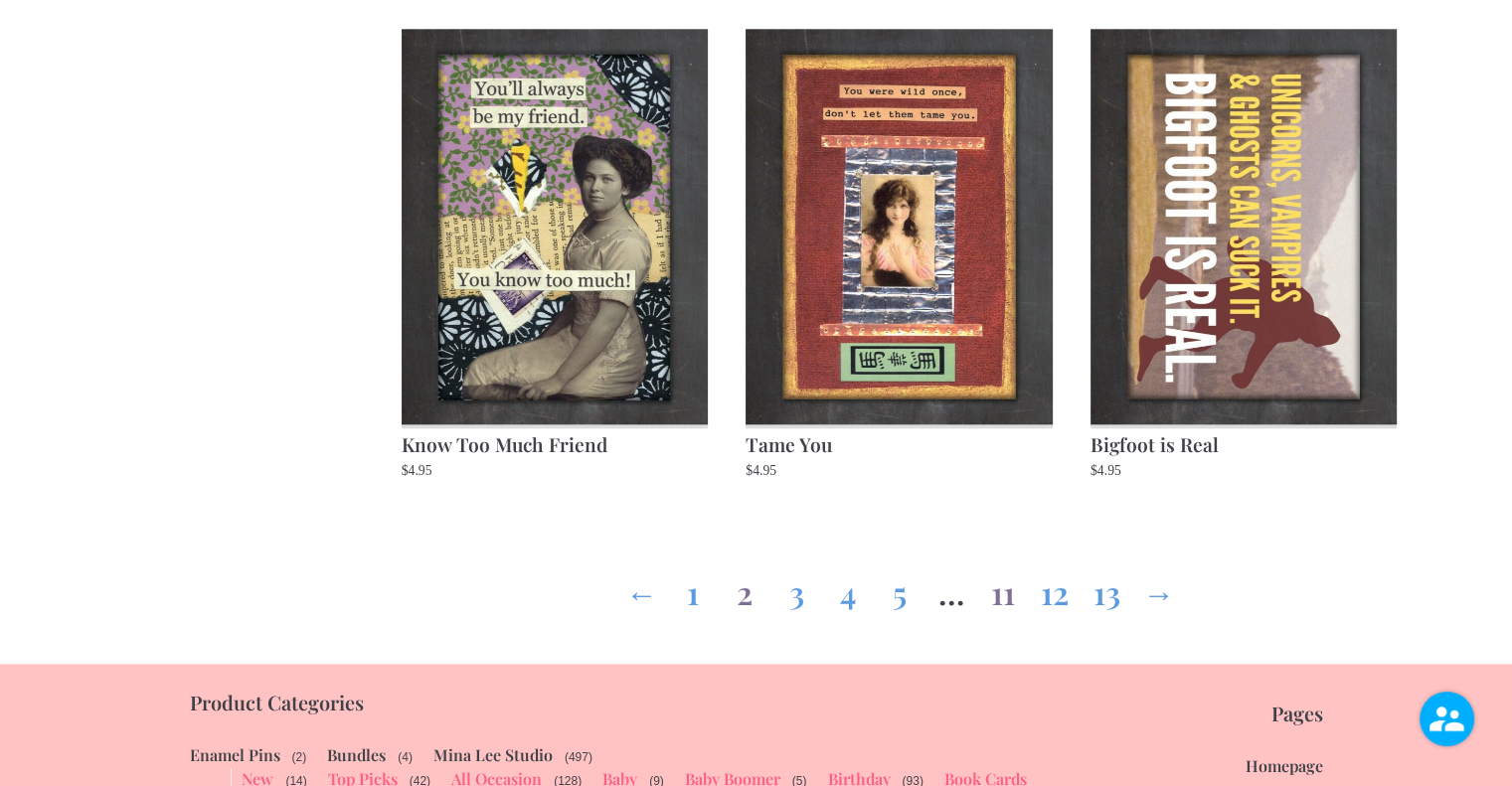 scroll, scrollTop: 2385, scrollLeft: 0, axis: vertical 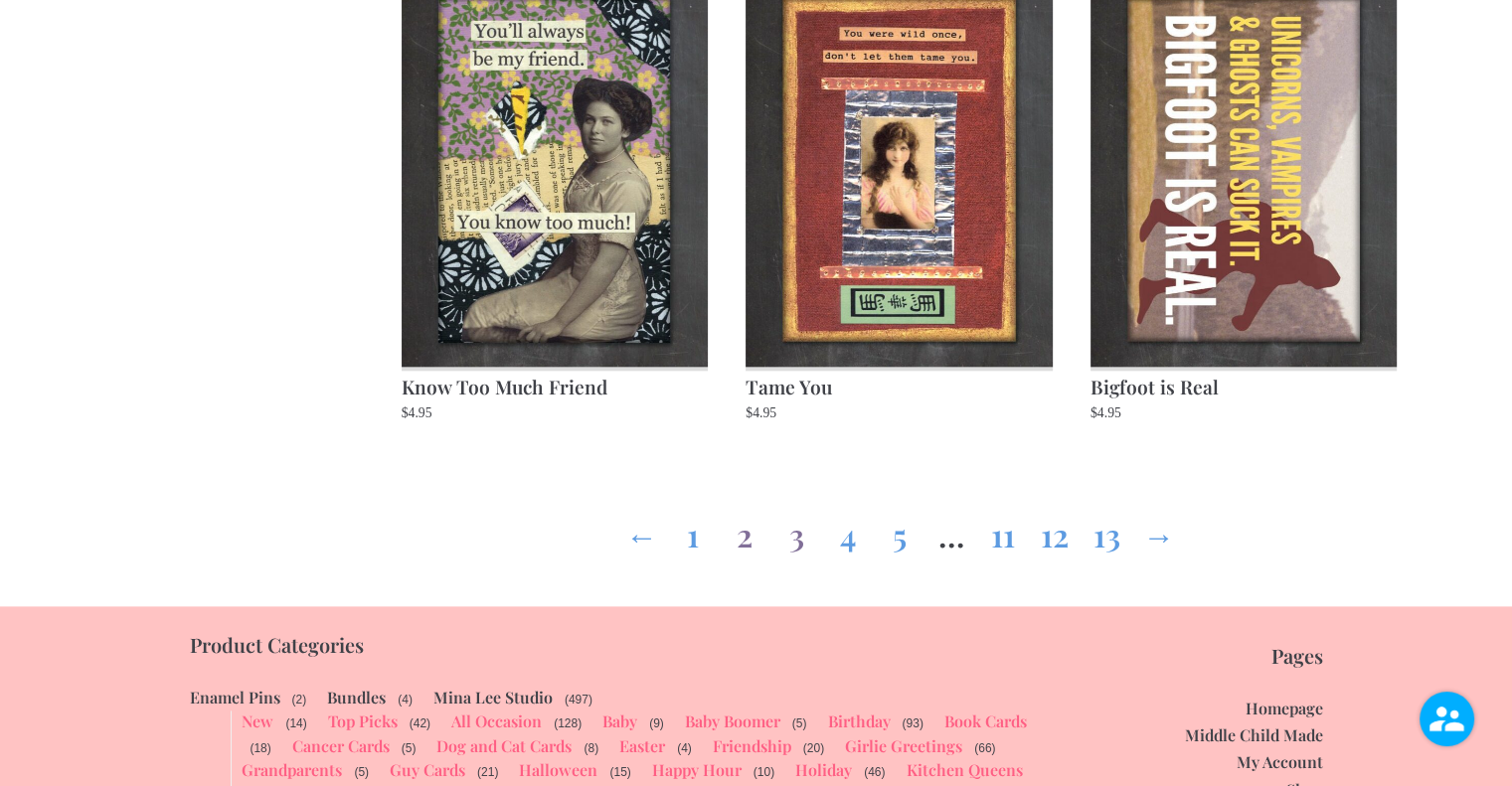 click on "3" at bounding box center [796, 531] 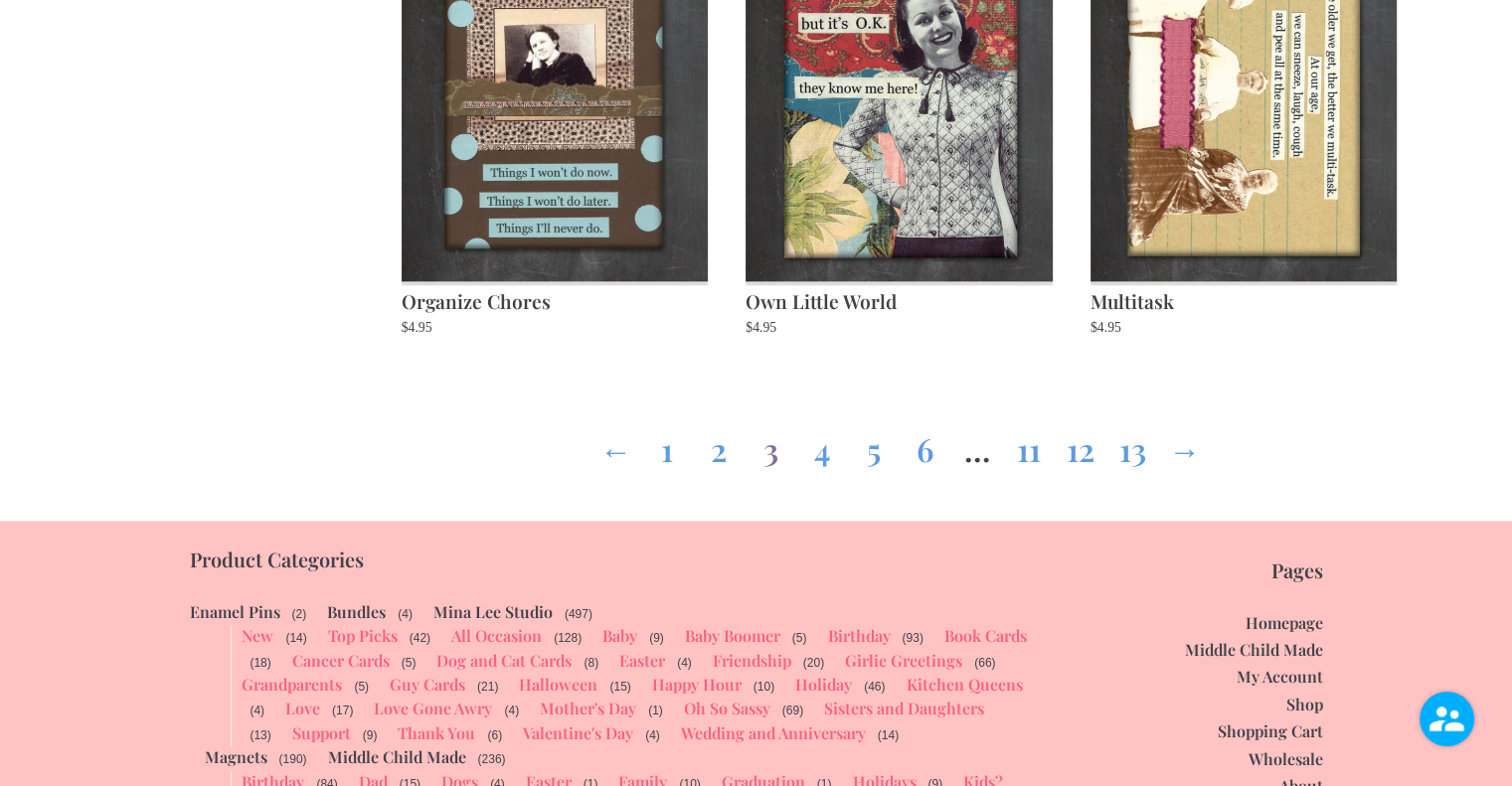 scroll, scrollTop: 2484, scrollLeft: 0, axis: vertical 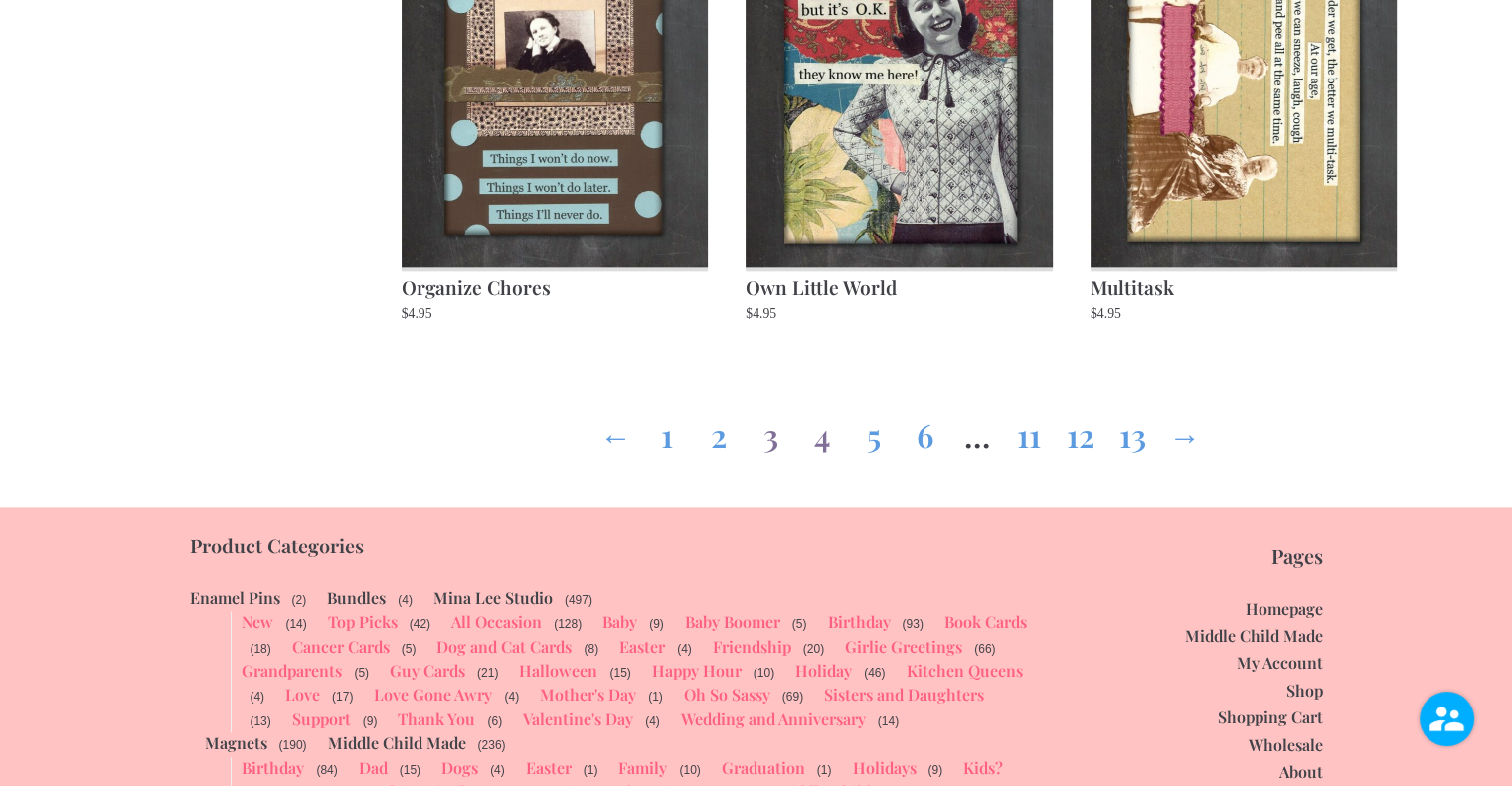 click on "4" at bounding box center [822, 431] 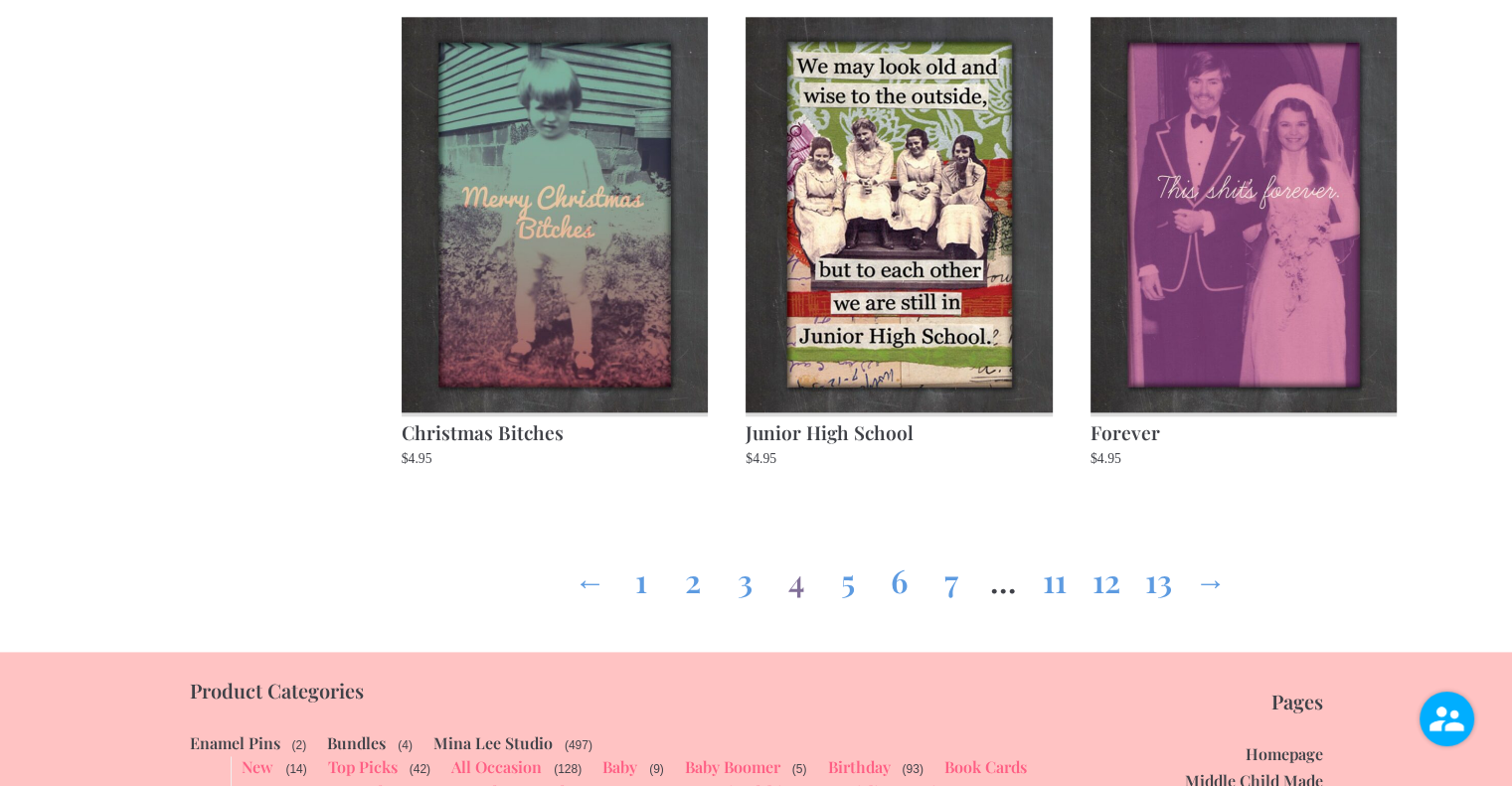 scroll, scrollTop: 2385, scrollLeft: 0, axis: vertical 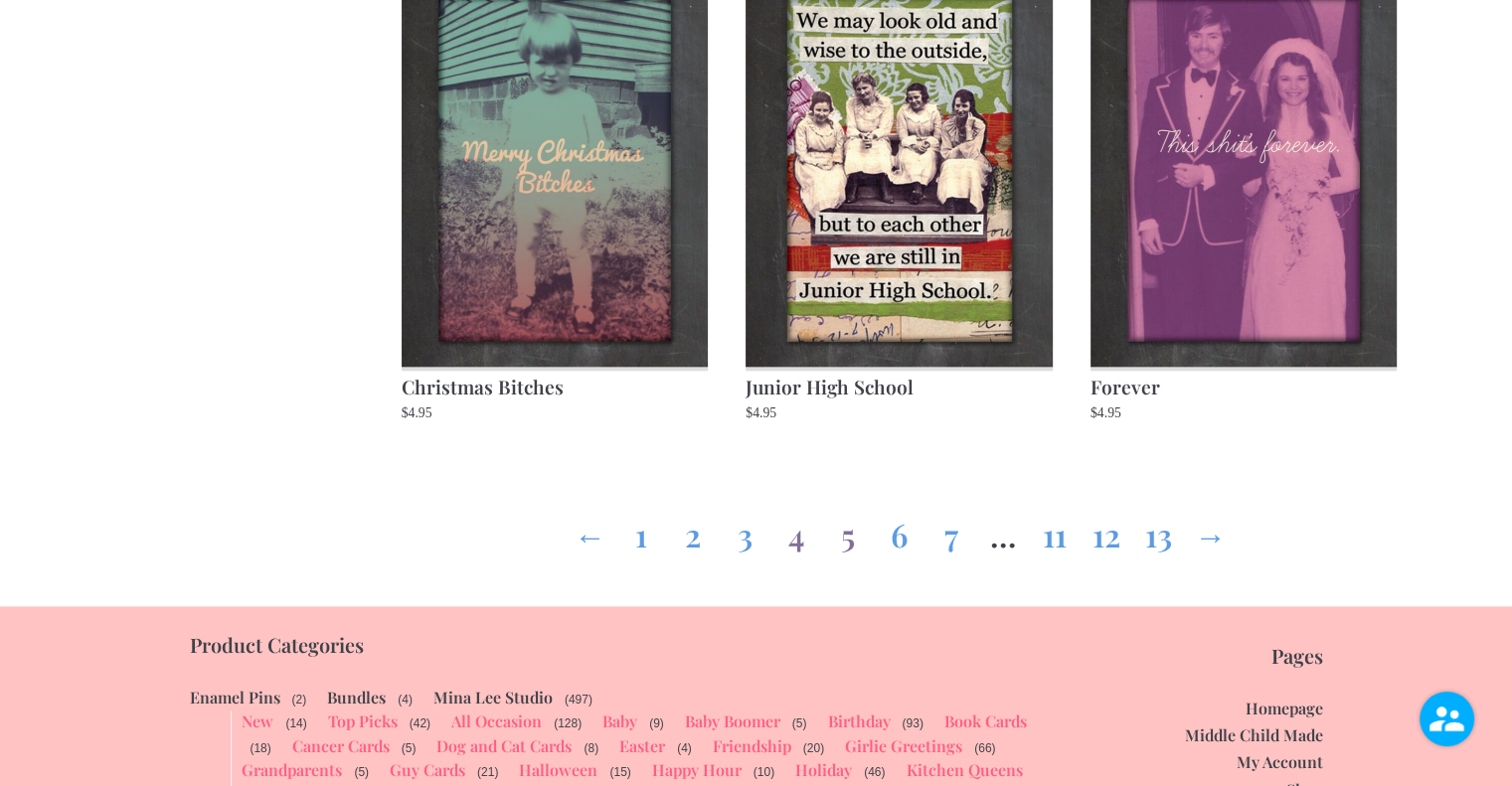 click on "5" at bounding box center [848, 531] 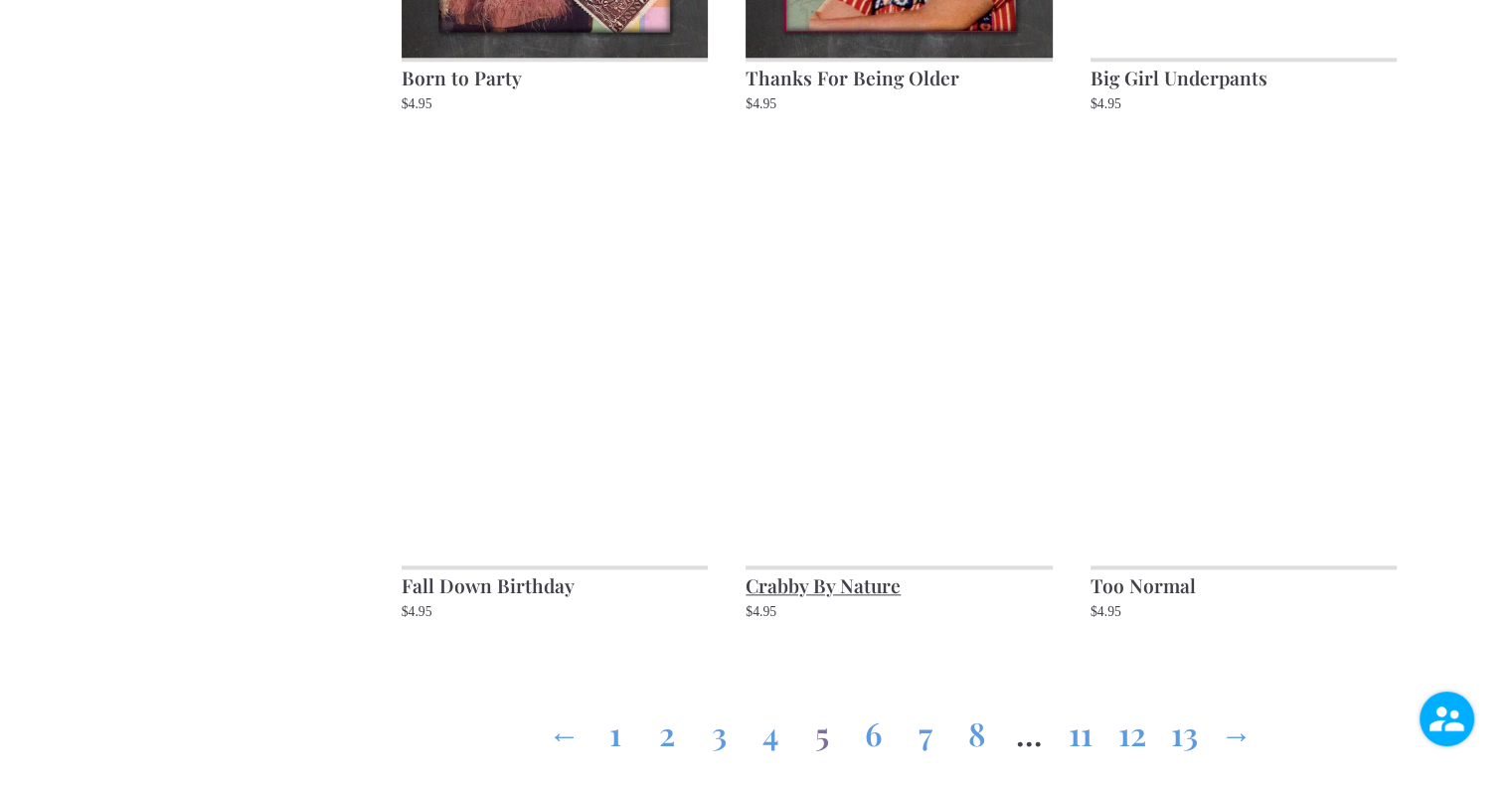 scroll, scrollTop: 2285, scrollLeft: 0, axis: vertical 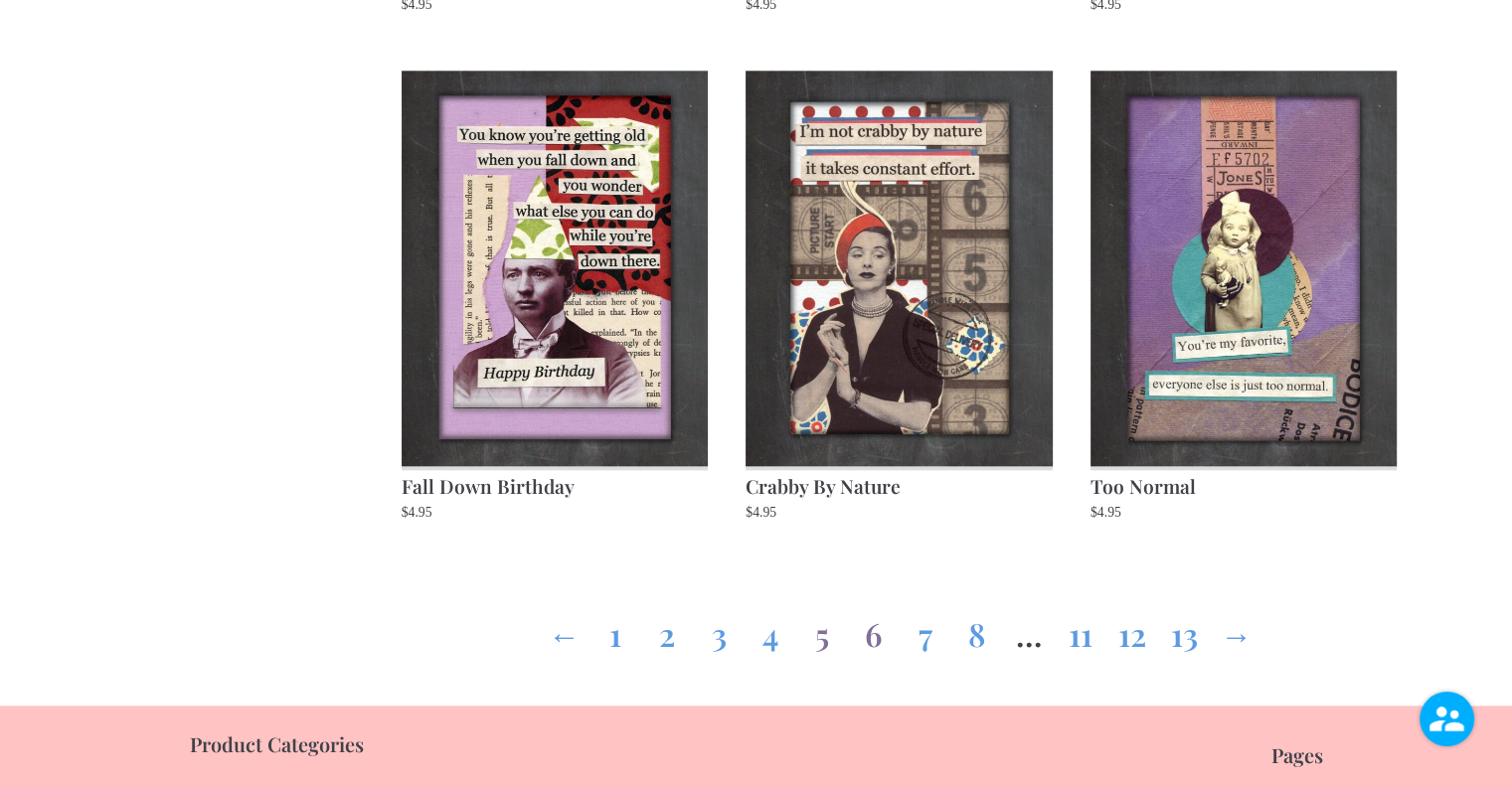 click on "6" at bounding box center [874, 630] 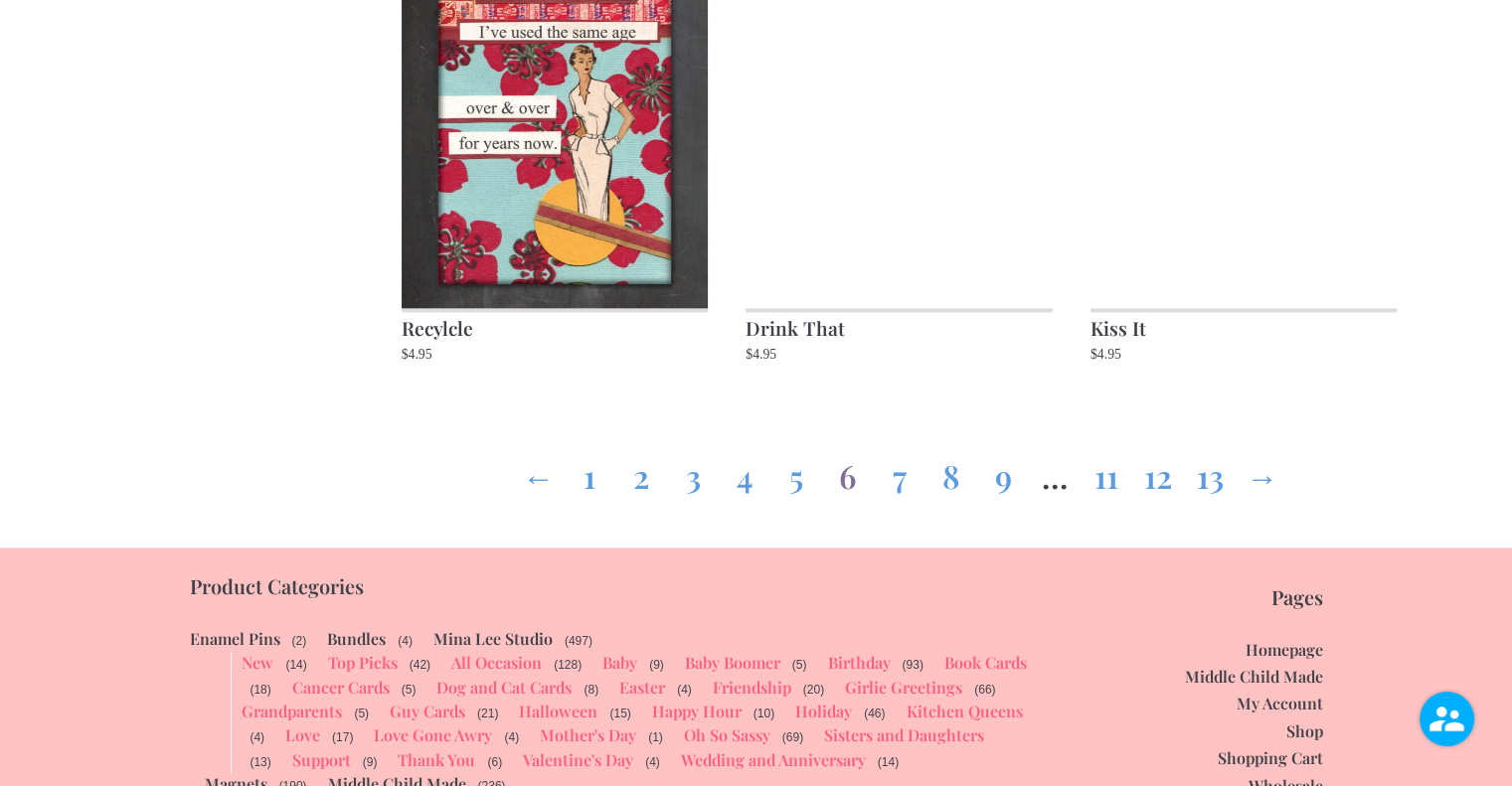 scroll, scrollTop: 2484, scrollLeft: 0, axis: vertical 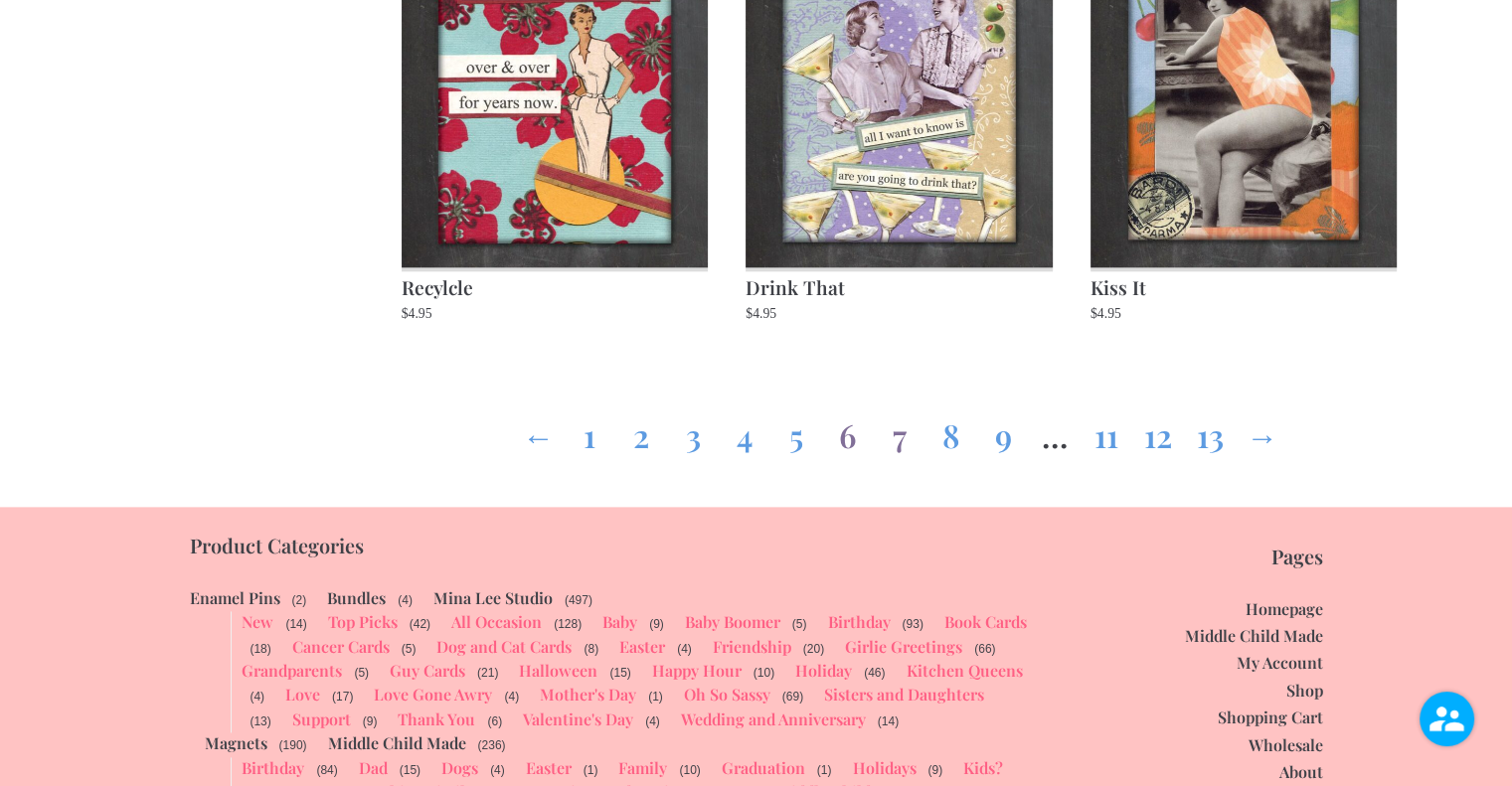 click on "7" at bounding box center [900, 431] 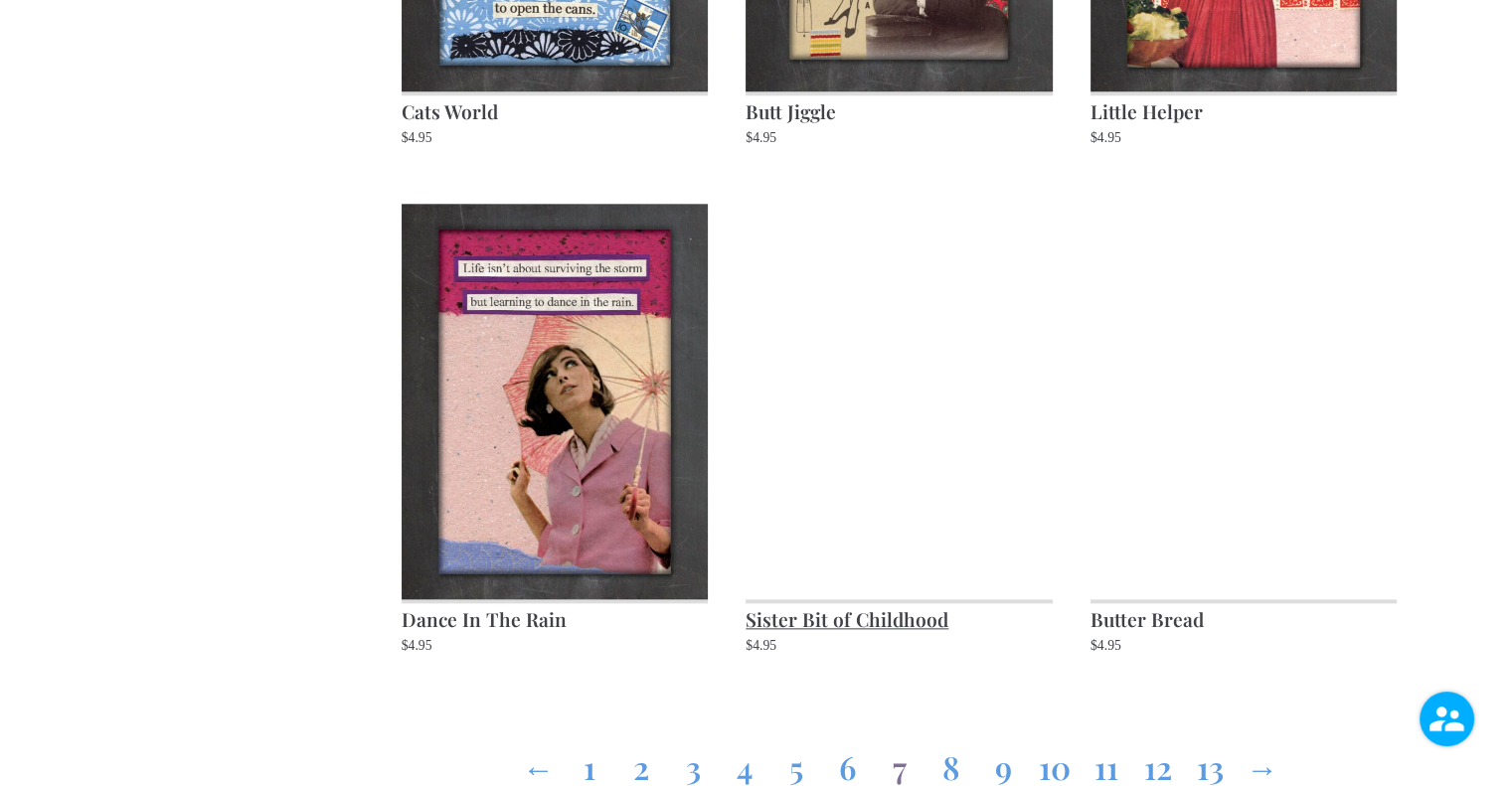 scroll, scrollTop: 2186, scrollLeft: 0, axis: vertical 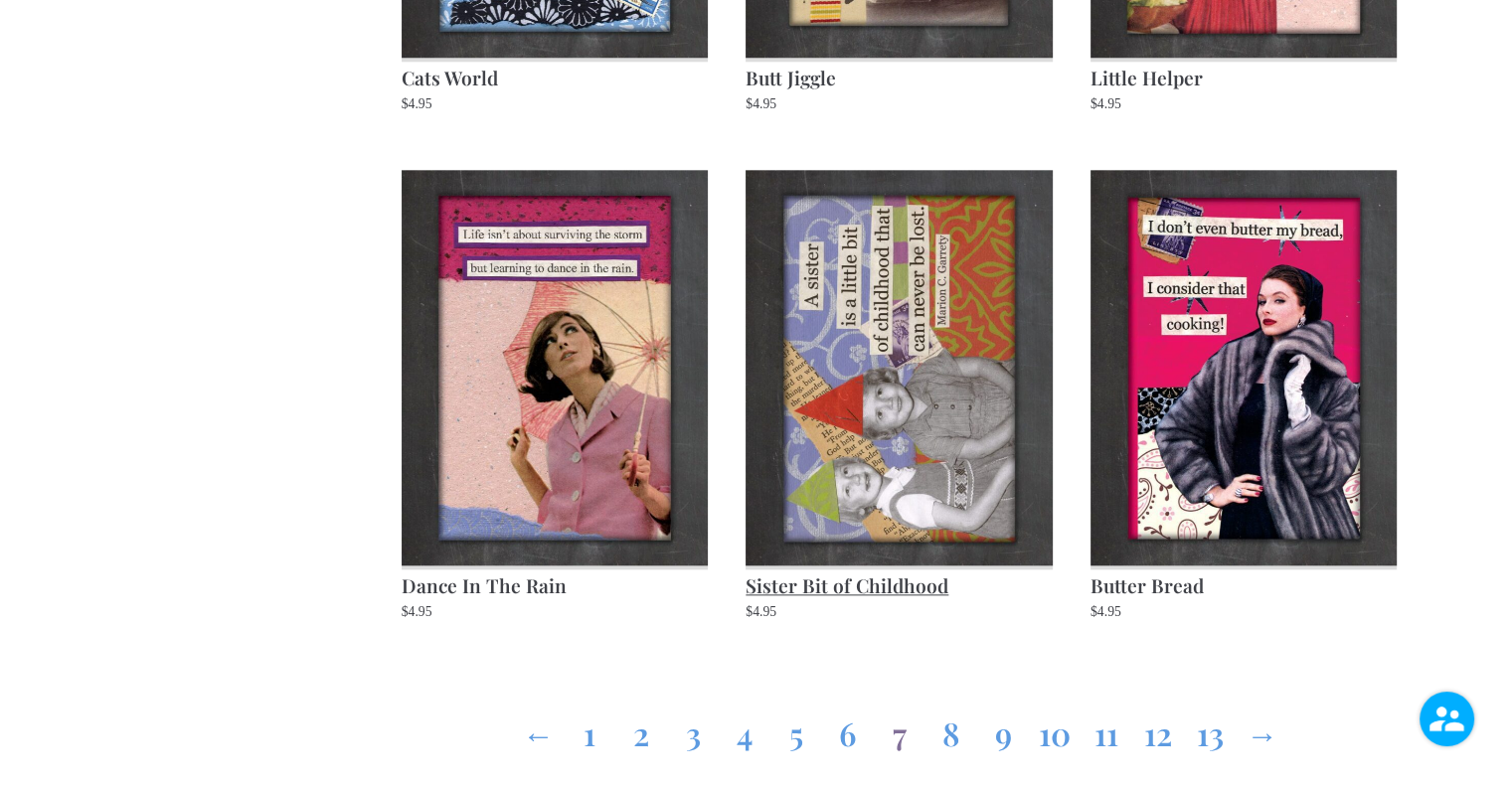 click at bounding box center [899, 368] 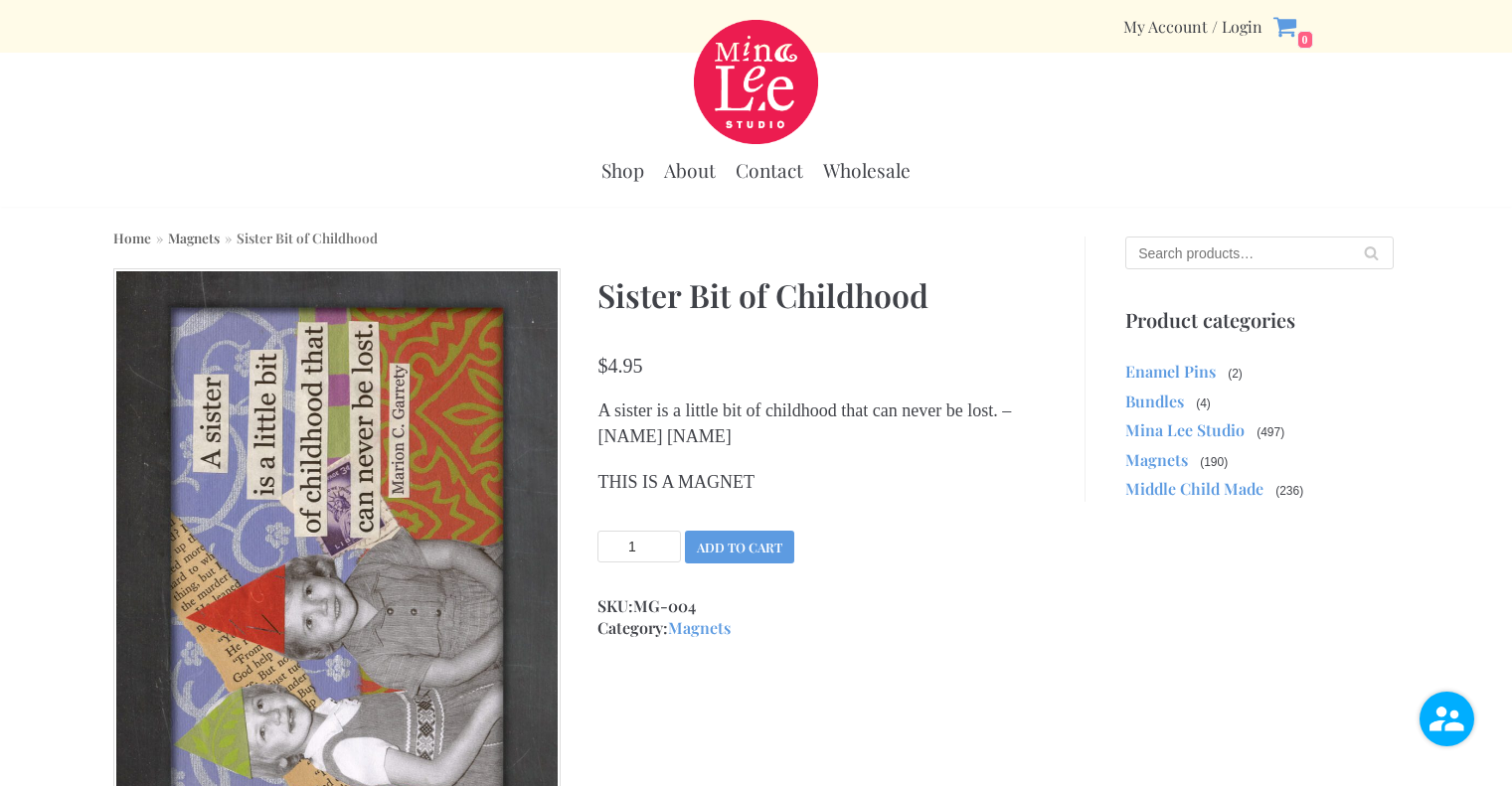 scroll, scrollTop: 0, scrollLeft: 0, axis: both 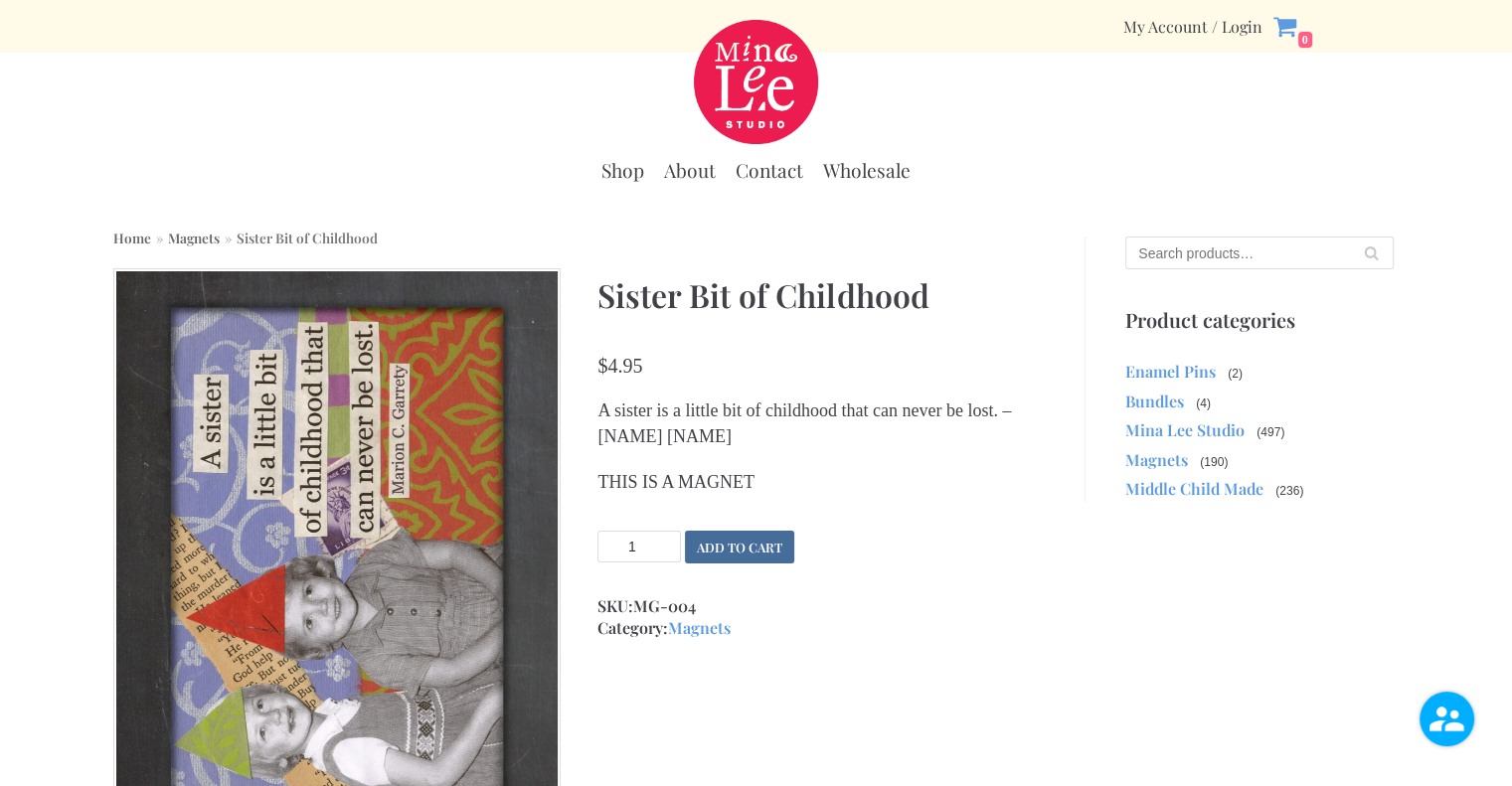 click on "Add to cart" at bounding box center (740, 547) 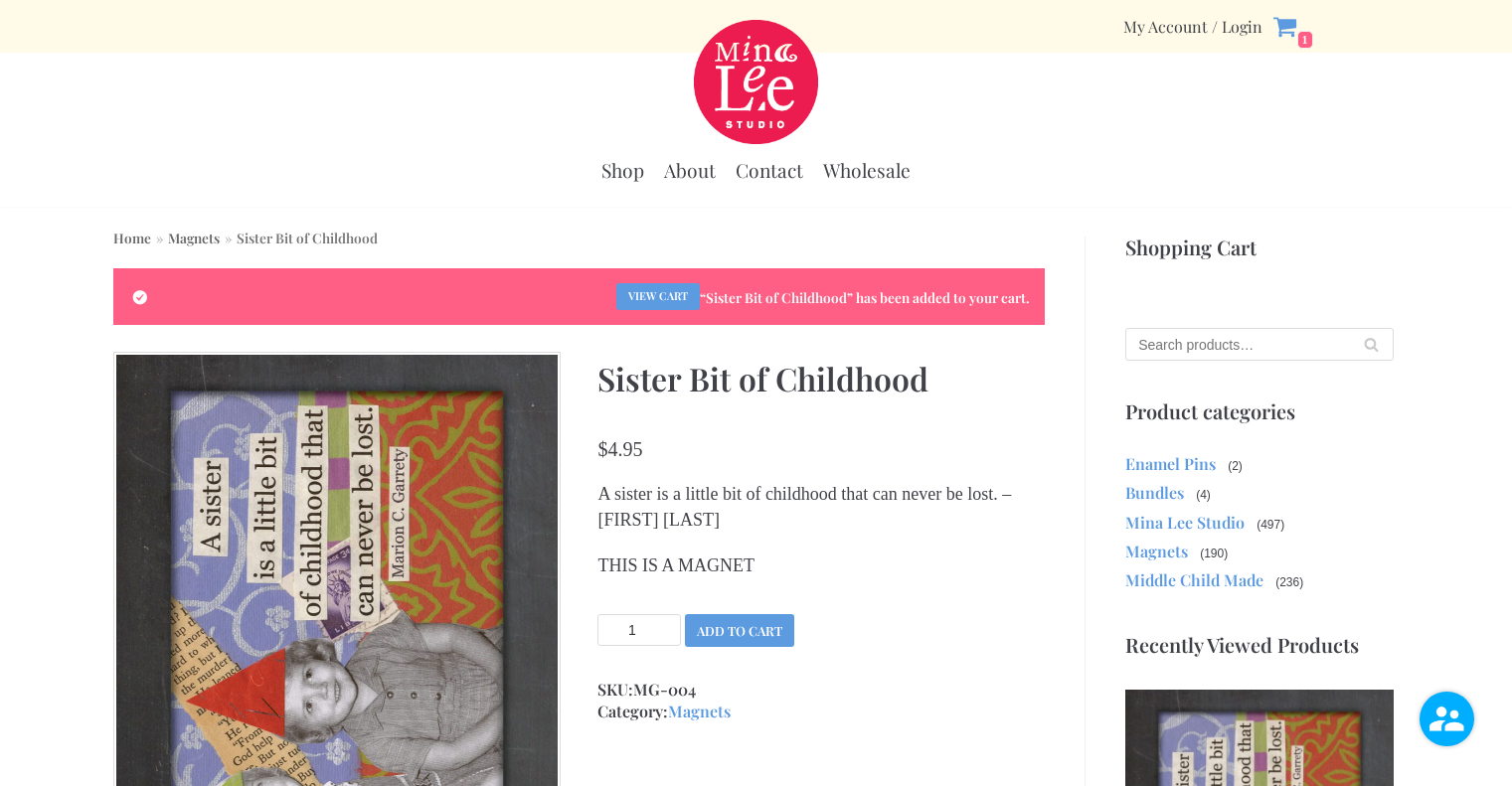 scroll, scrollTop: 0, scrollLeft: 0, axis: both 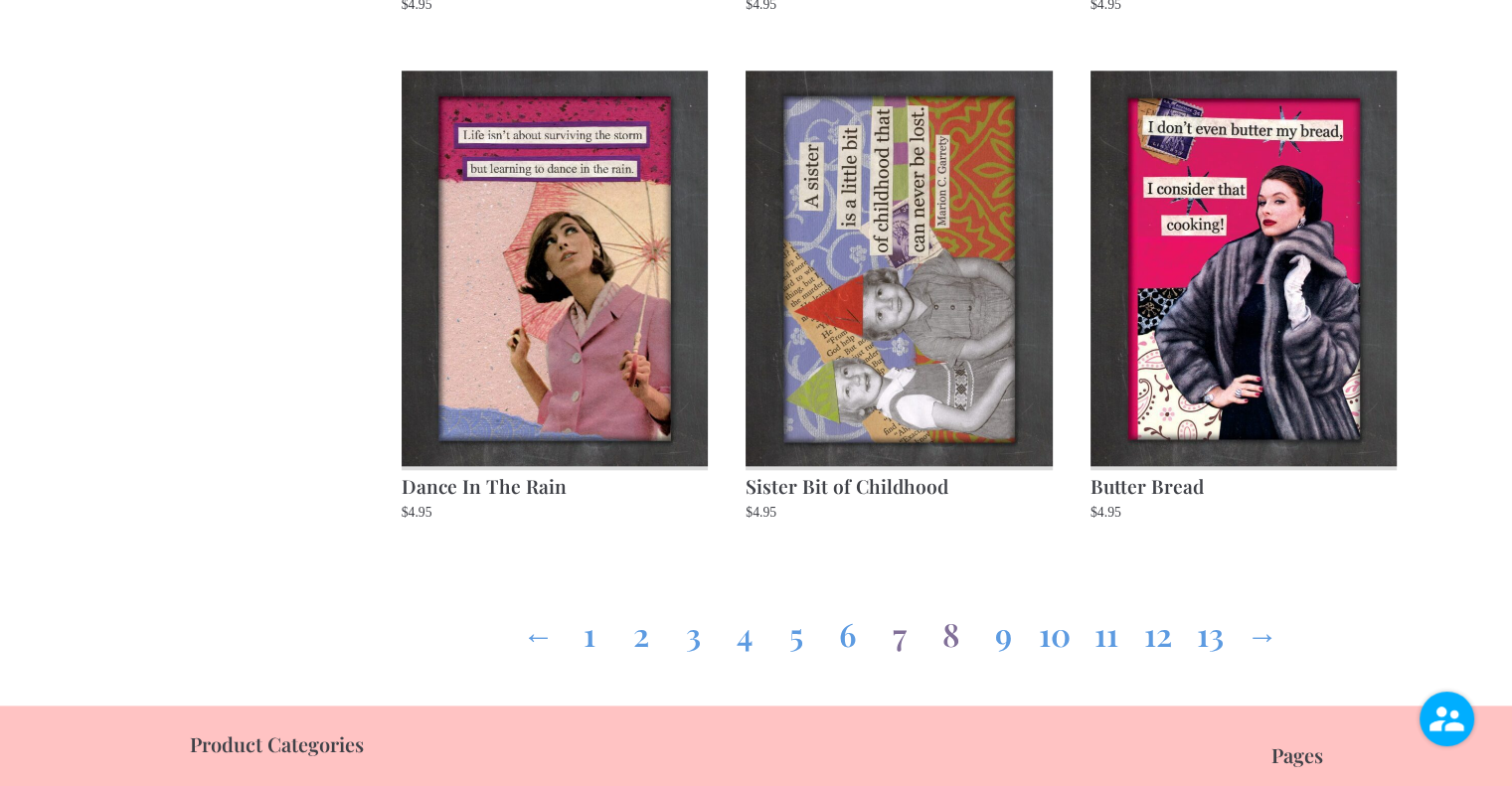 click on "8" at bounding box center (951, 630) 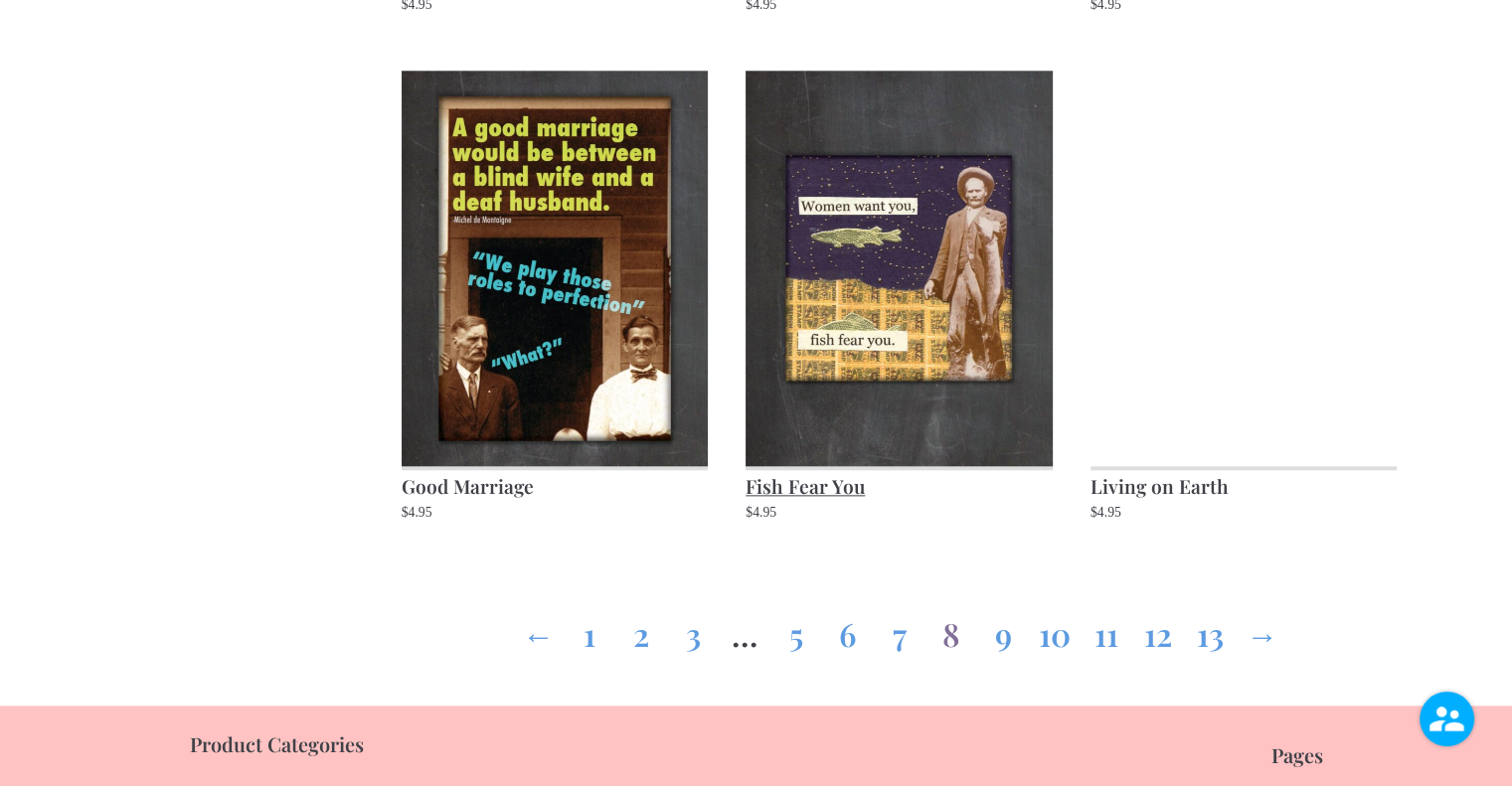 scroll, scrollTop: 2385, scrollLeft: 0, axis: vertical 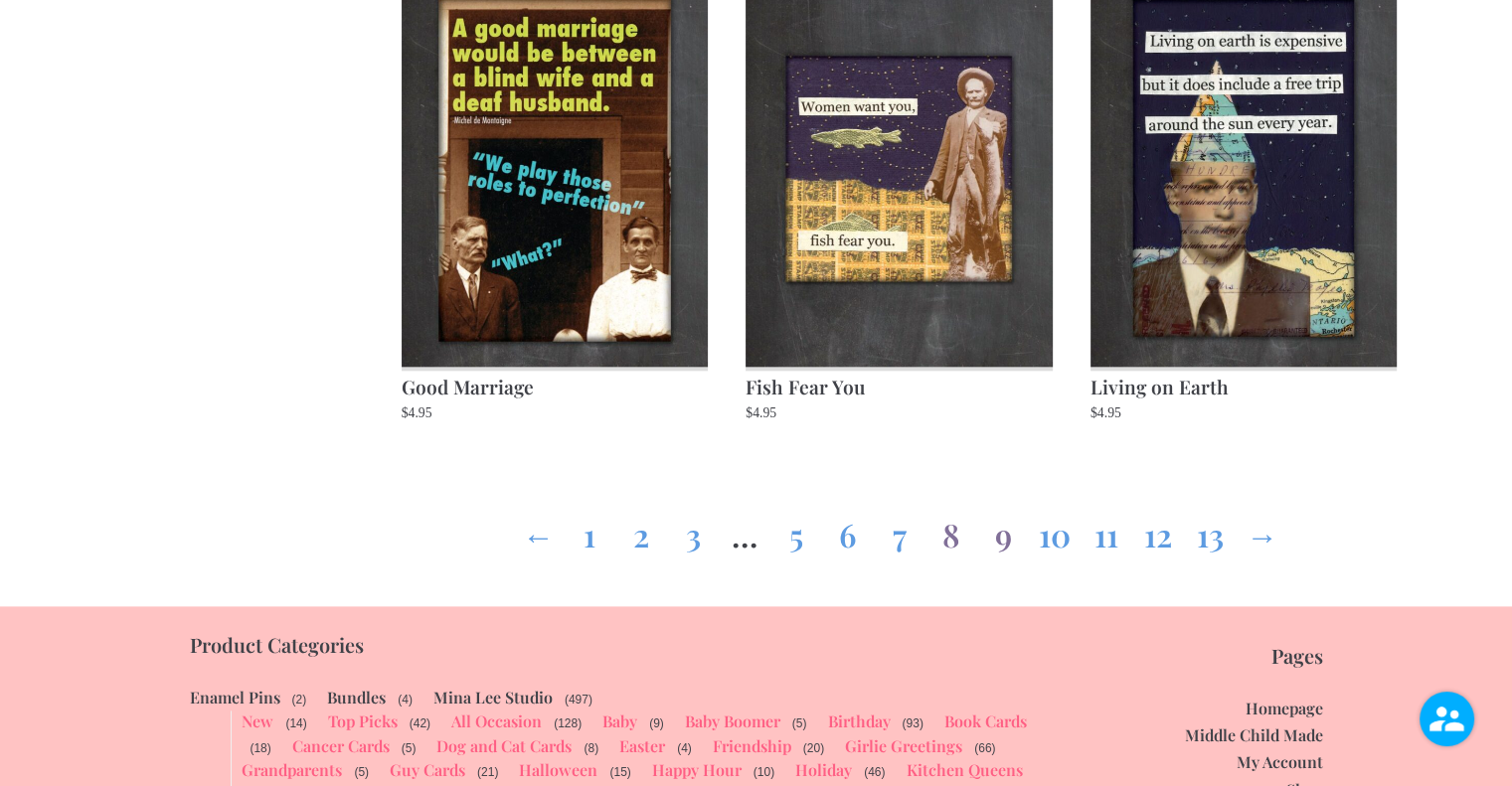 click on "9" at bounding box center (1003, 531) 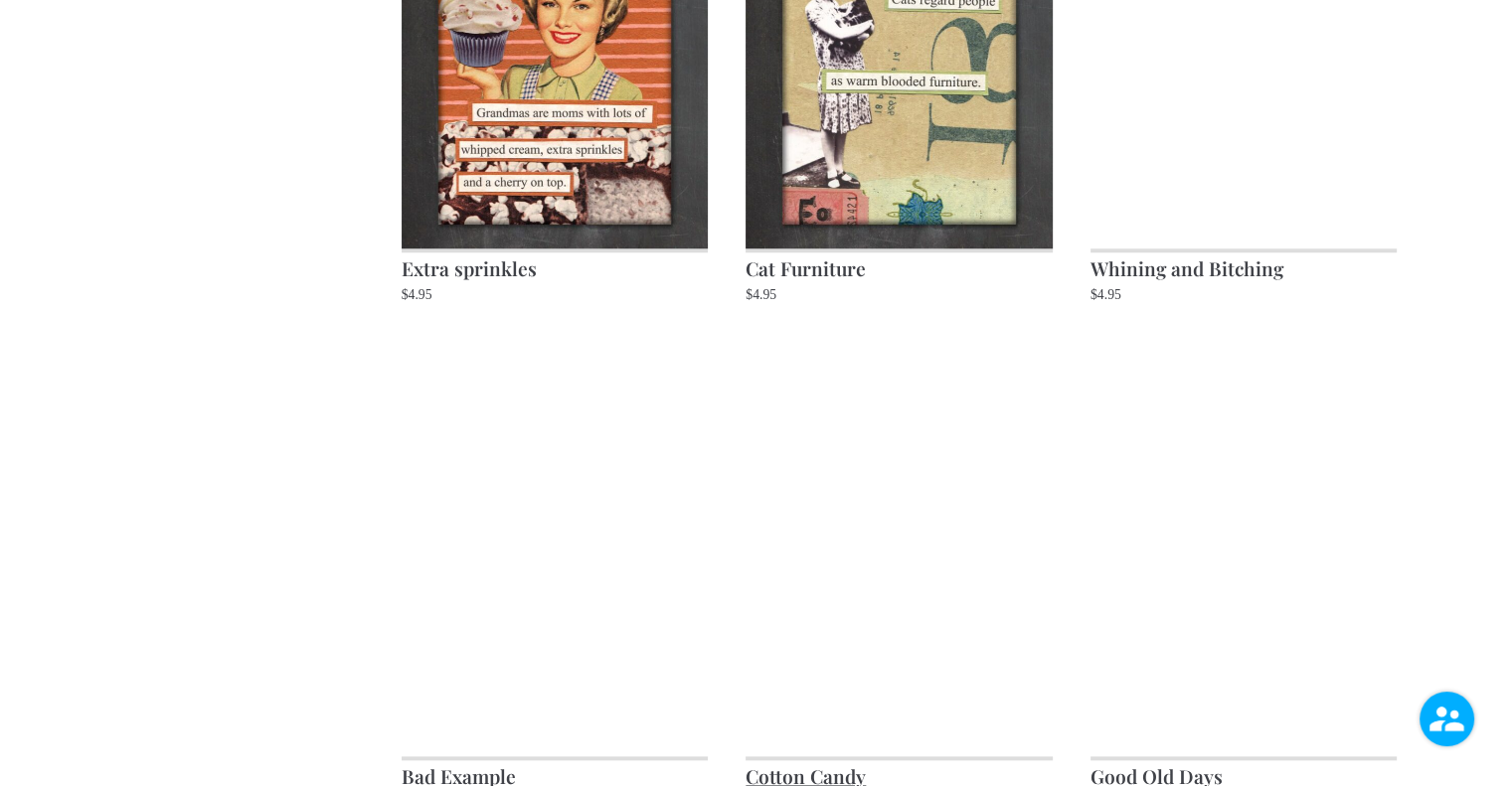 scroll, scrollTop: 2186, scrollLeft: 0, axis: vertical 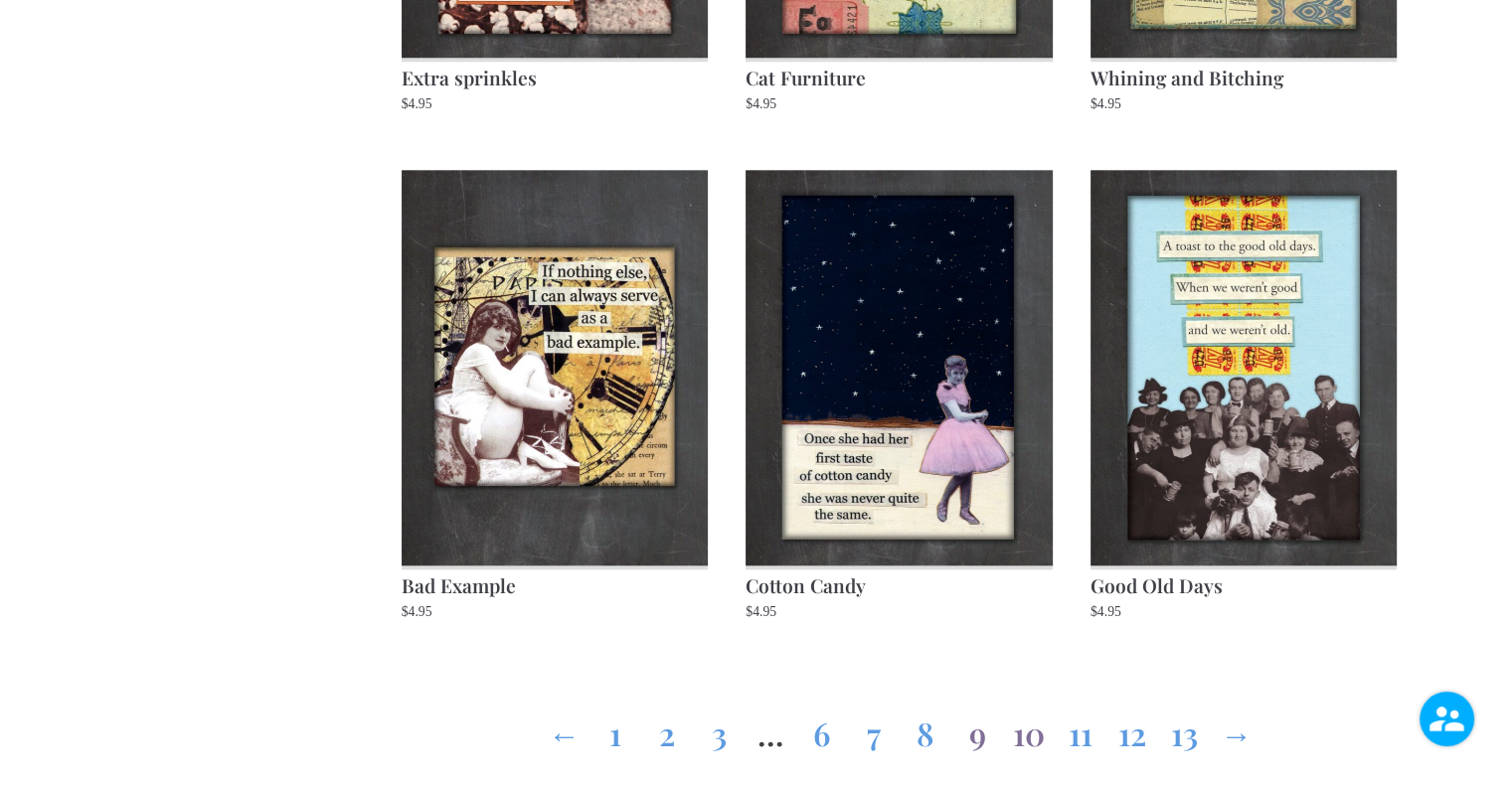 click on "10" at bounding box center [1029, 729] 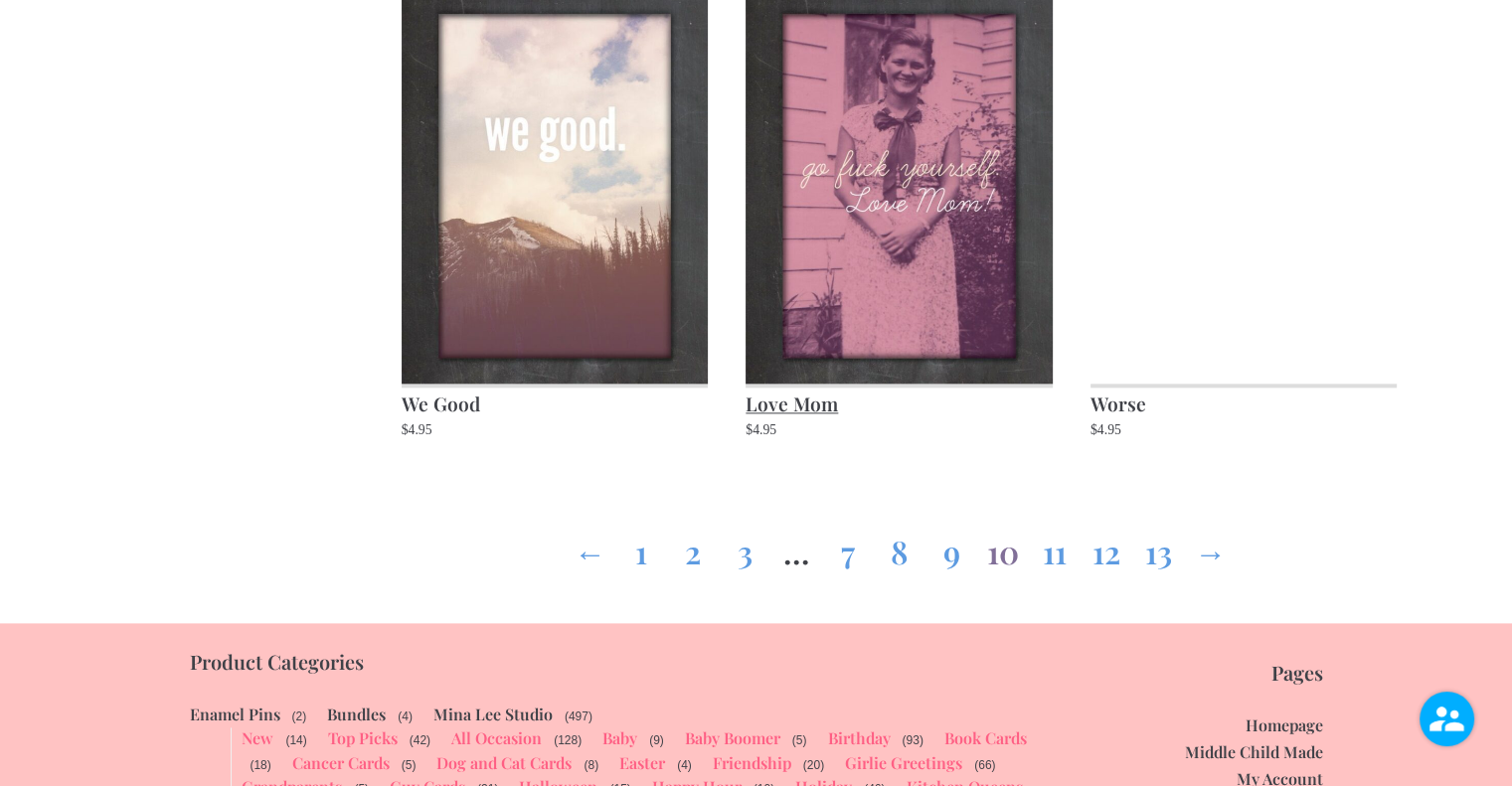 scroll, scrollTop: 2385, scrollLeft: 0, axis: vertical 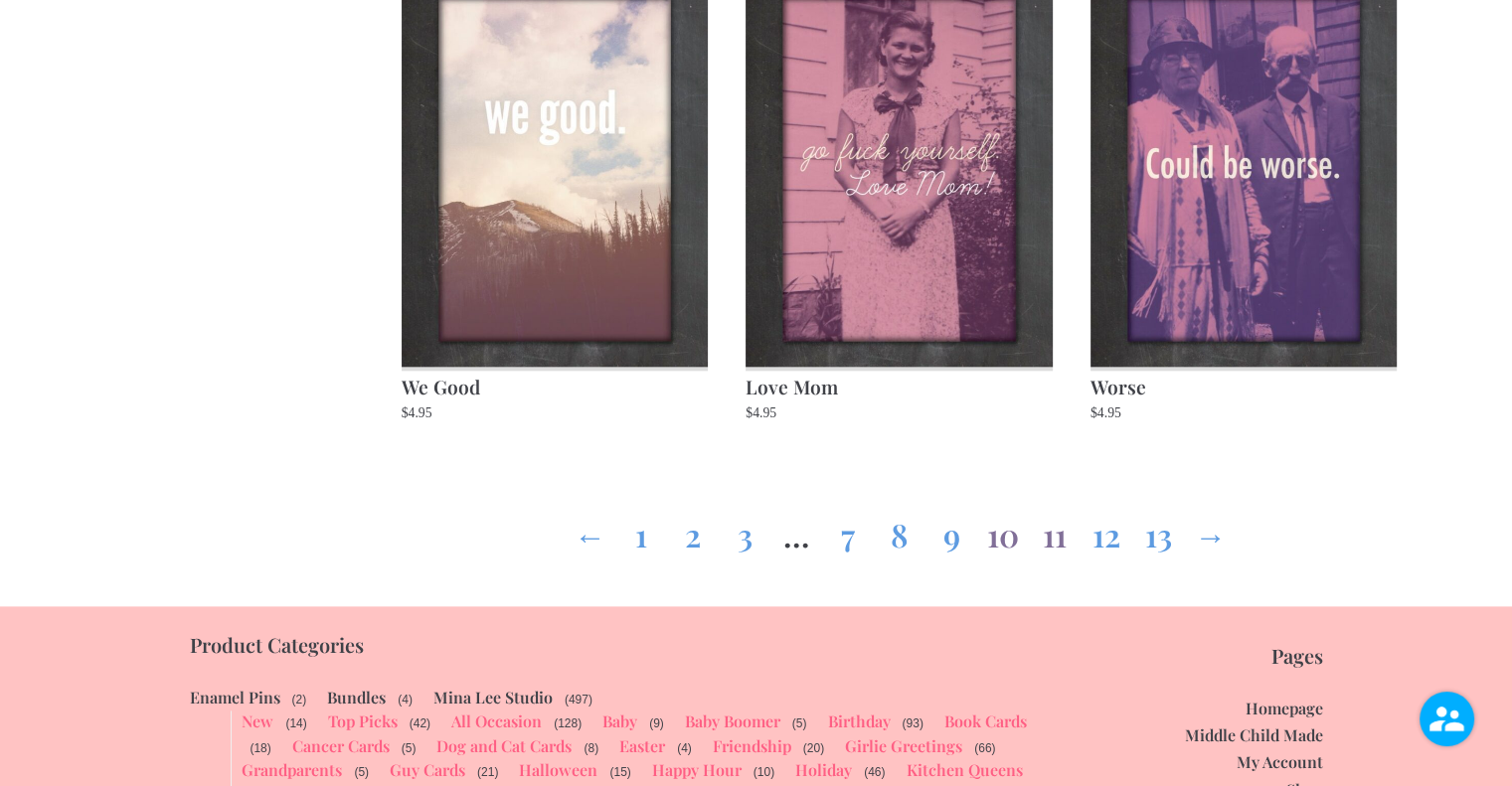 click on "11" at bounding box center (1055, 531) 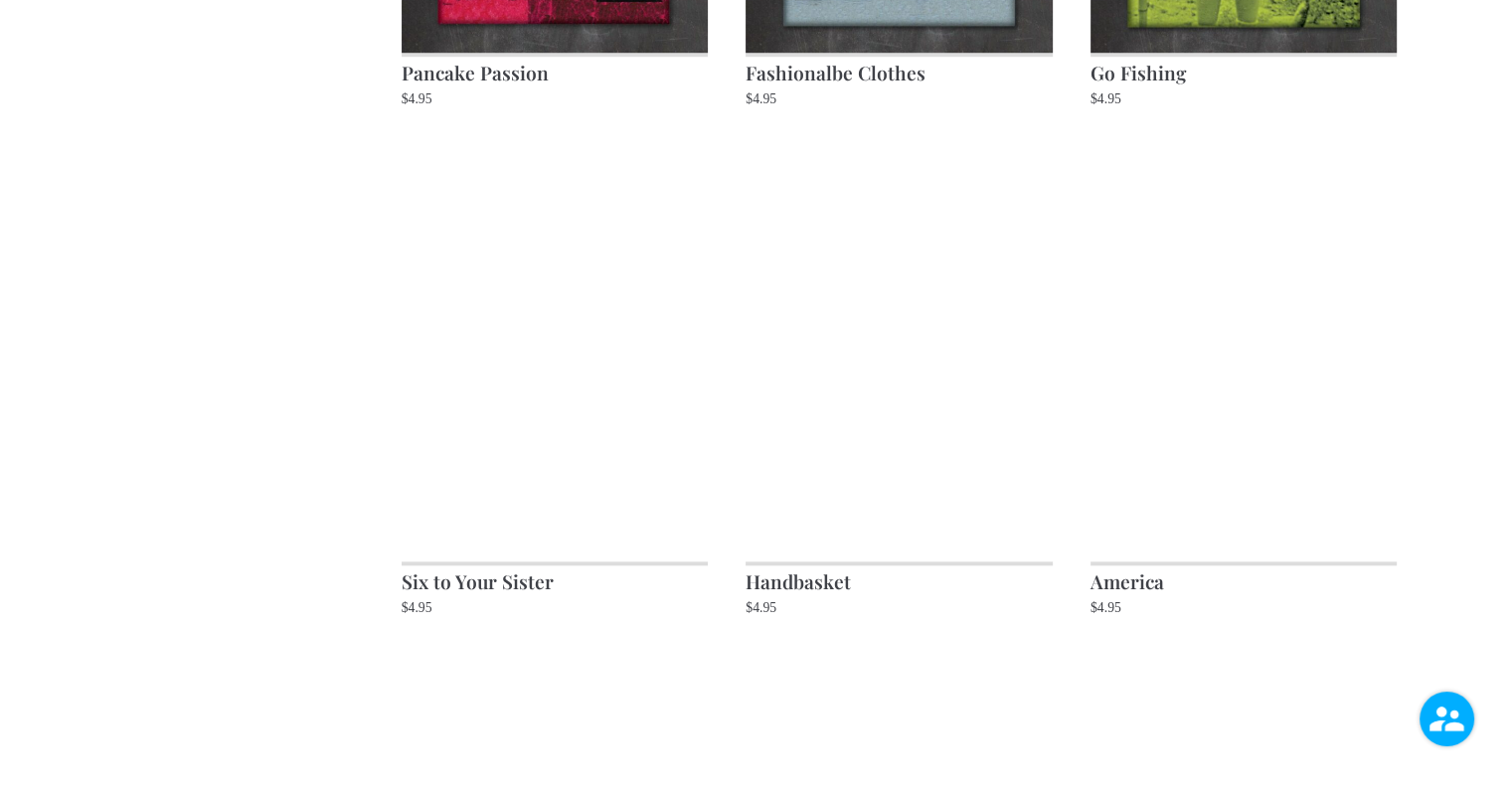 scroll, scrollTop: 1689, scrollLeft: 0, axis: vertical 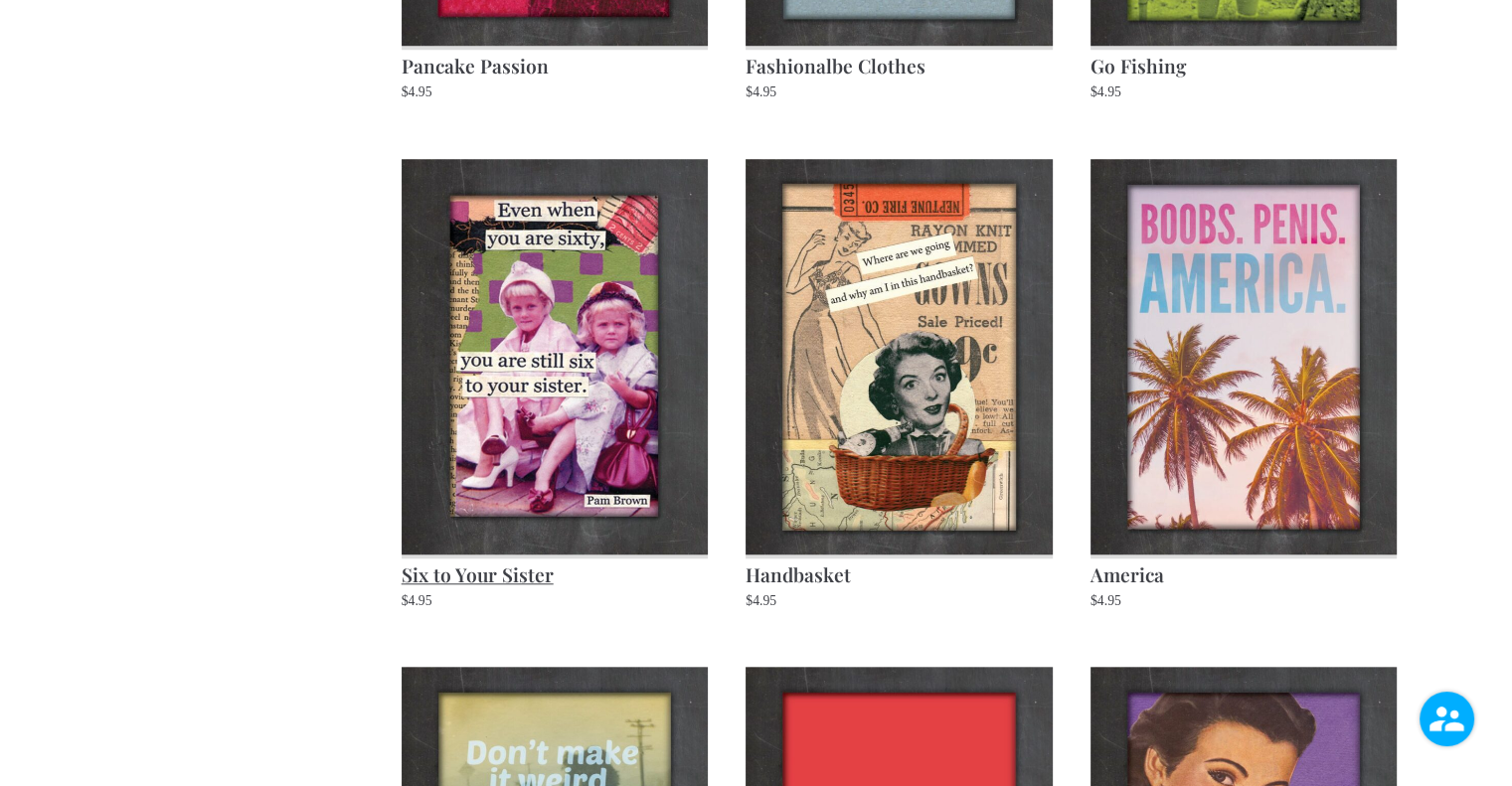 click at bounding box center [555, 357] 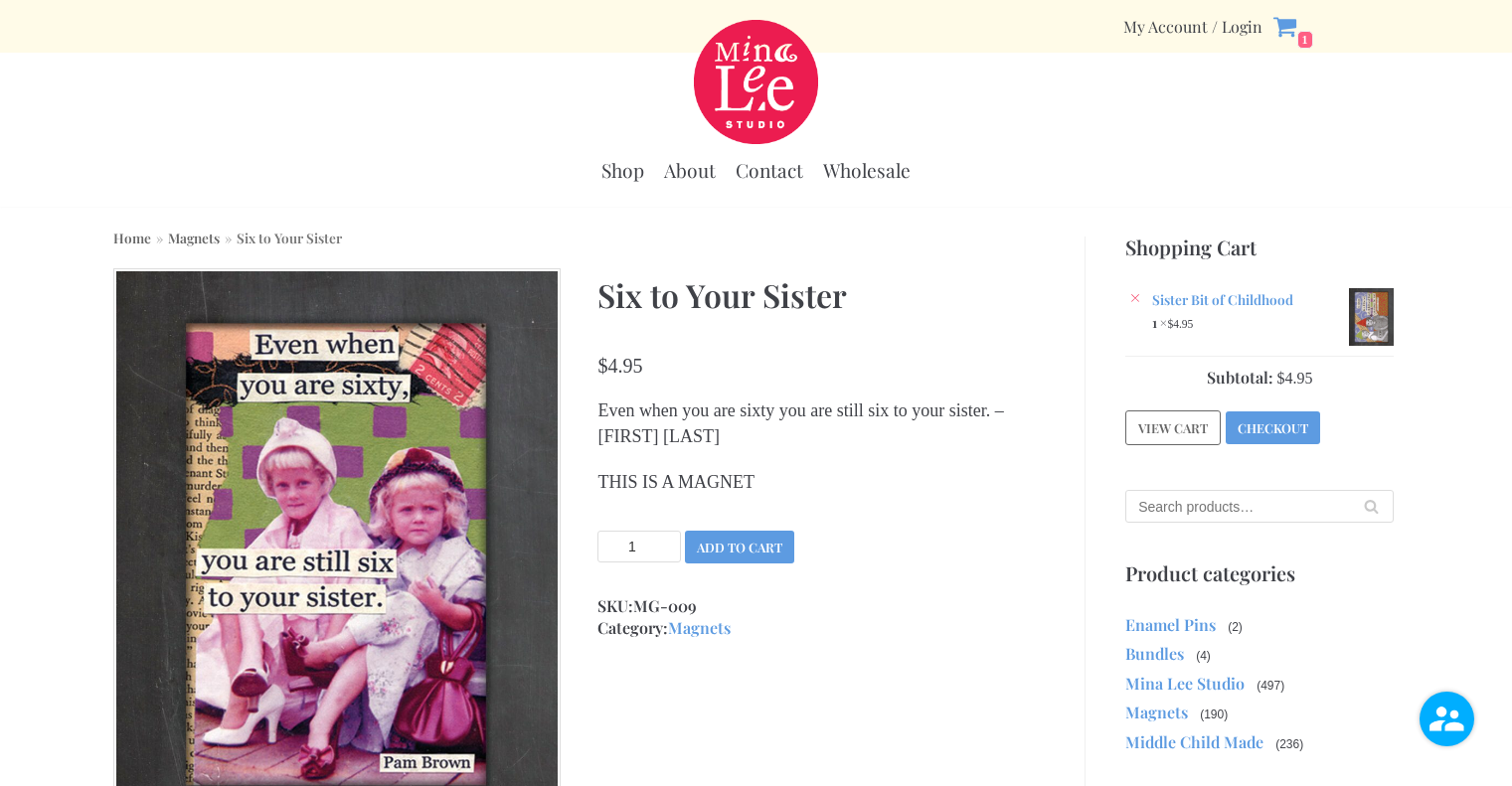 scroll, scrollTop: 0, scrollLeft: 0, axis: both 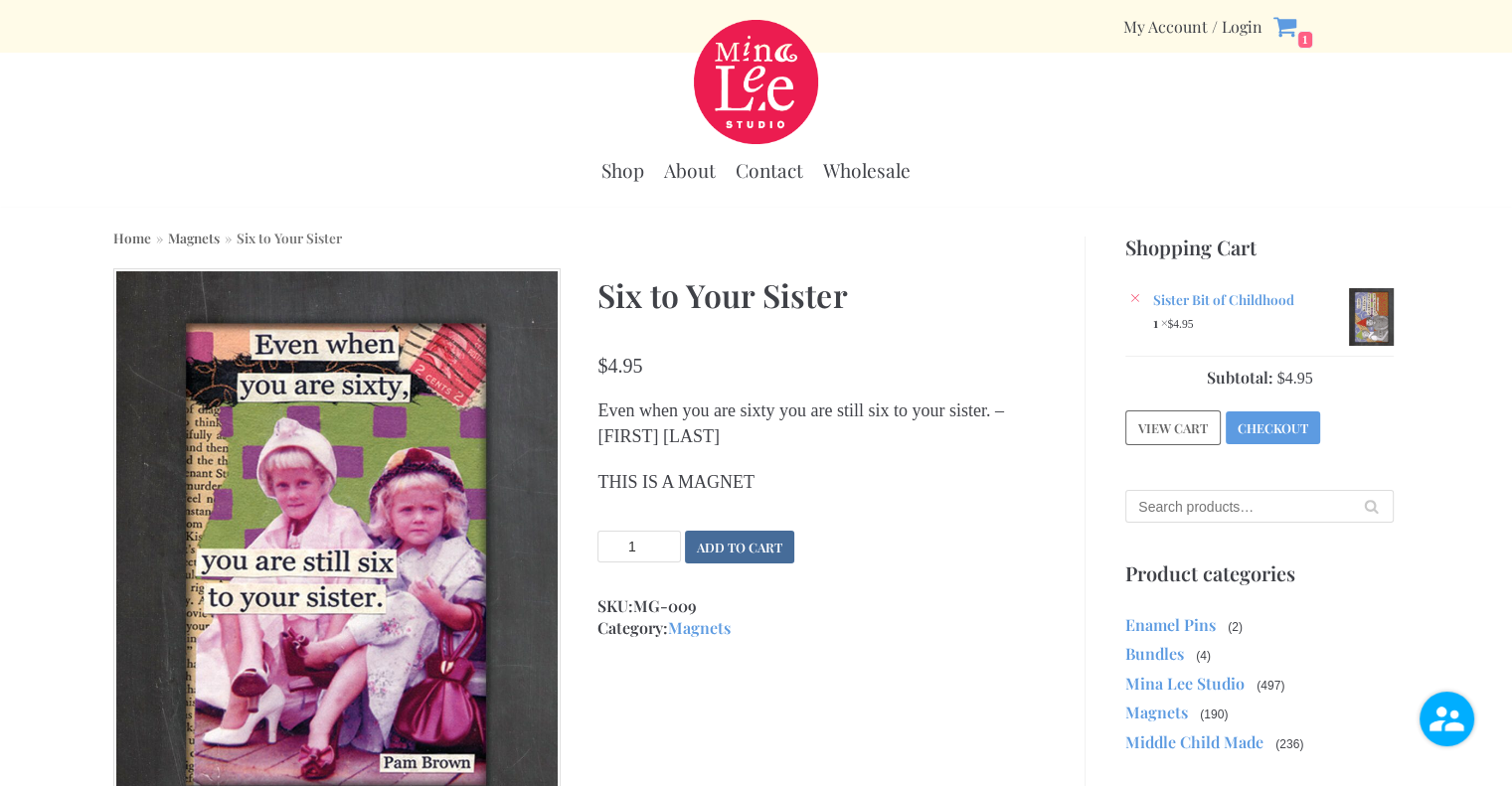 click on "Add to cart" at bounding box center [740, 547] 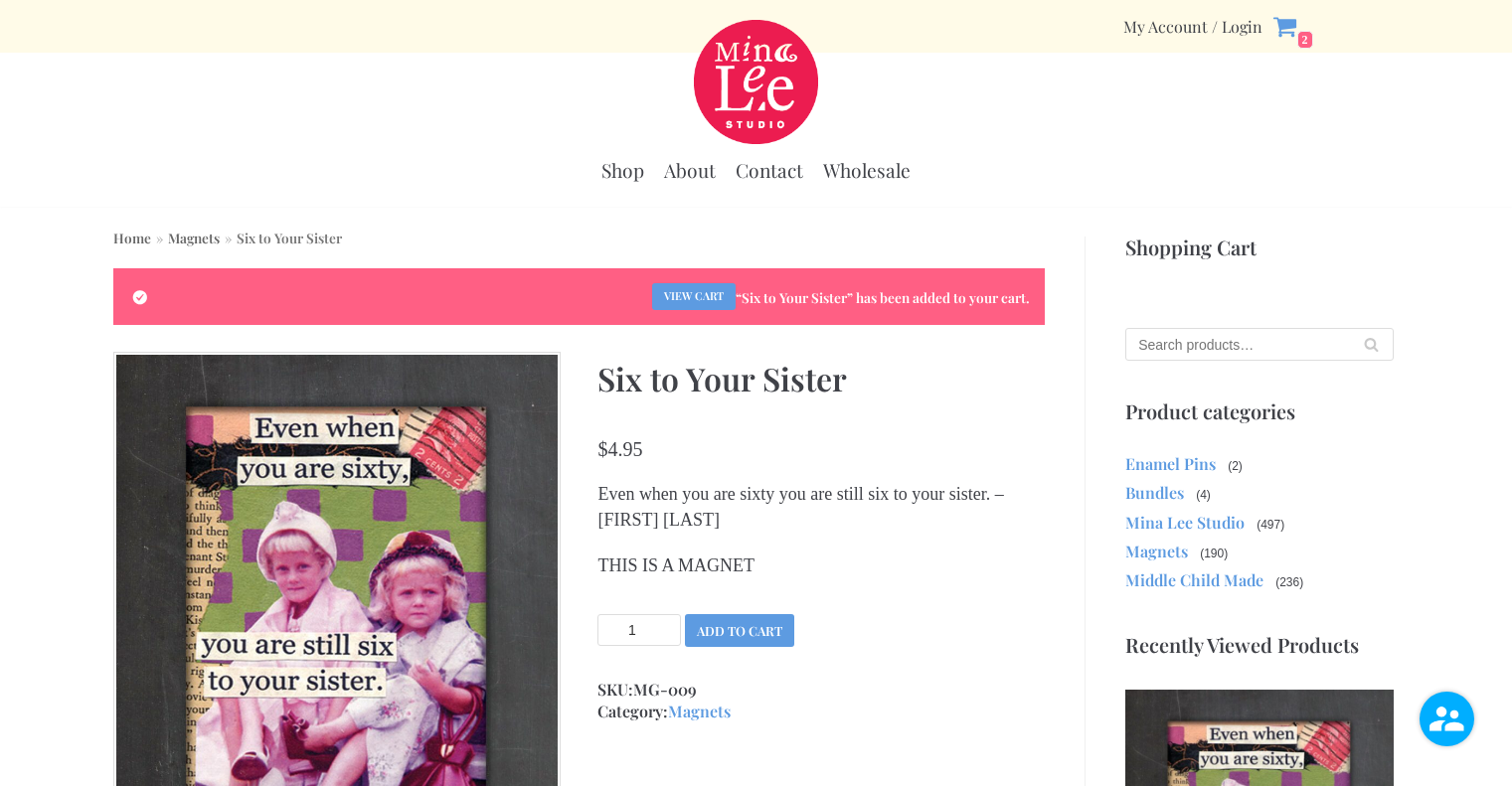 scroll, scrollTop: 0, scrollLeft: 0, axis: both 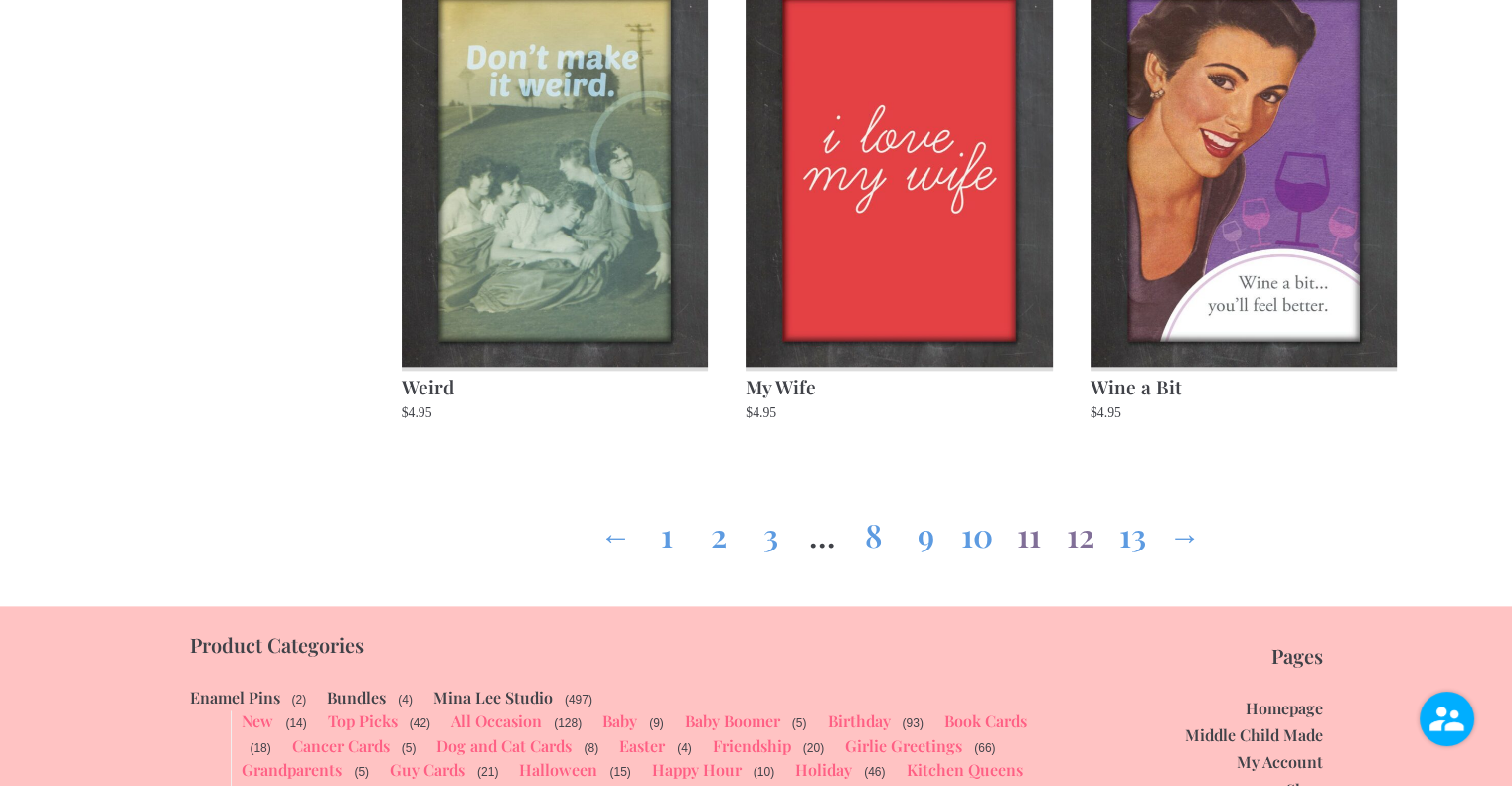 click on "12" at bounding box center [1081, 531] 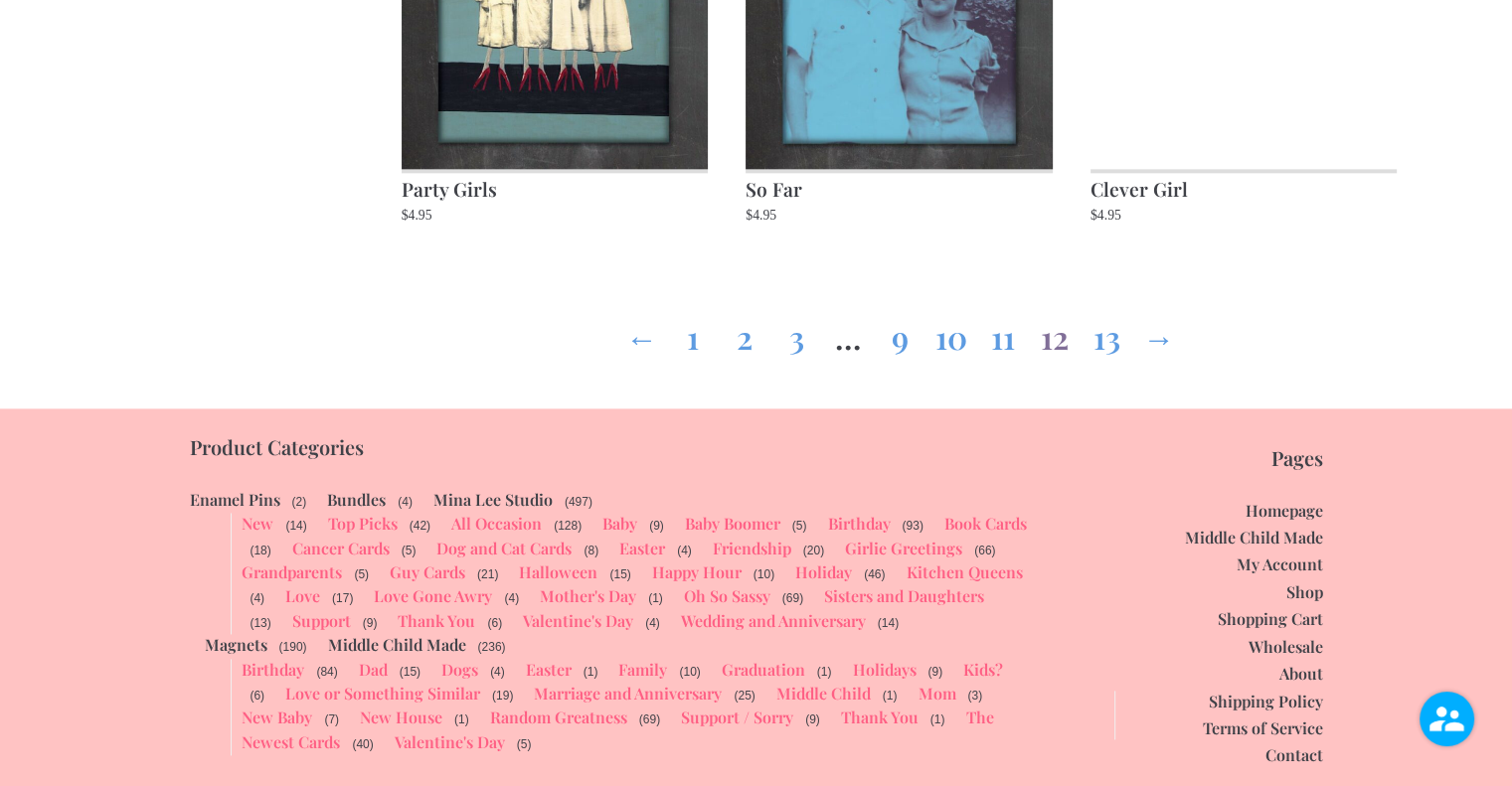 scroll, scrollTop: 2584, scrollLeft: 0, axis: vertical 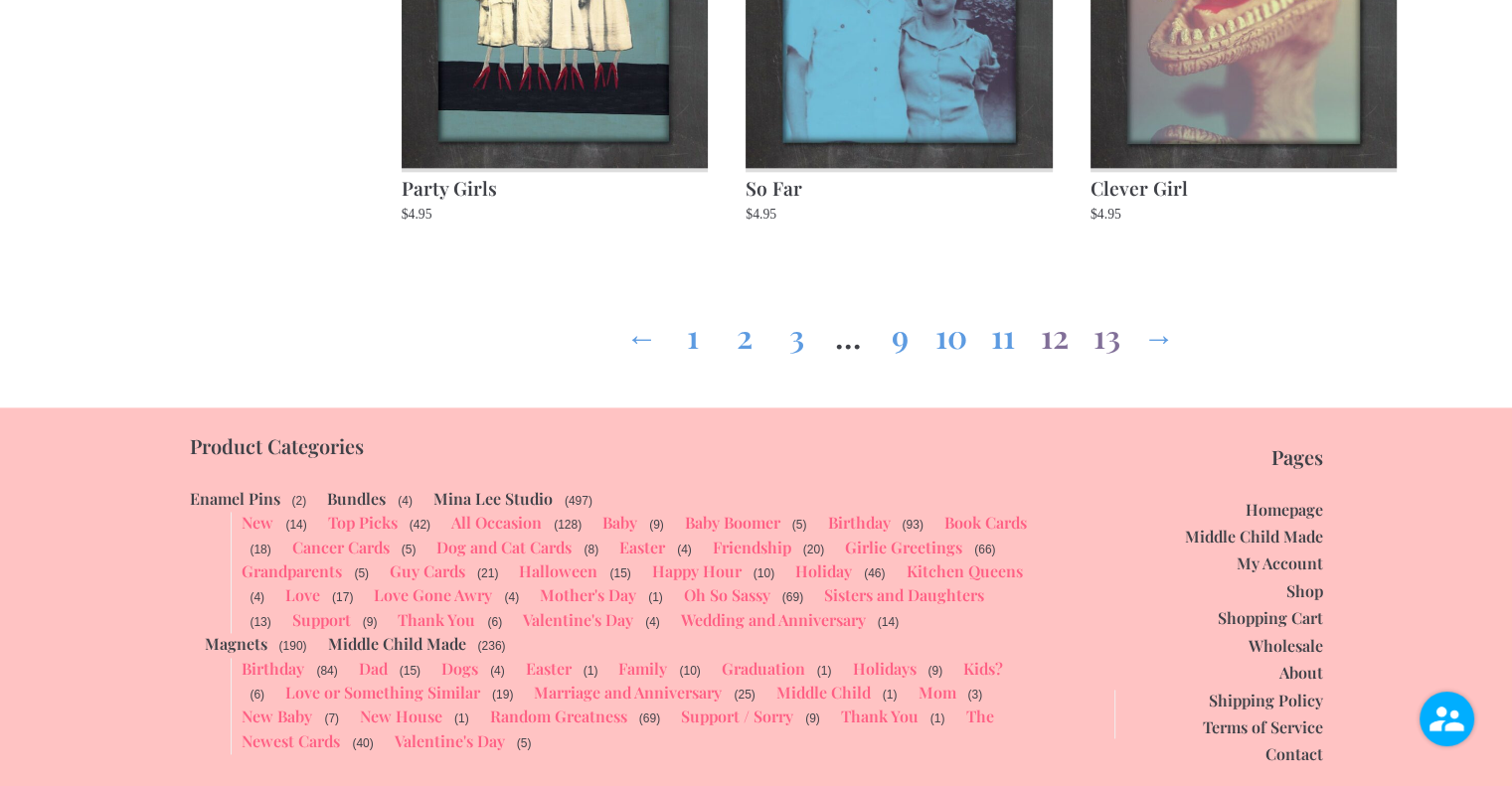 click on "13" at bounding box center [1106, 332] 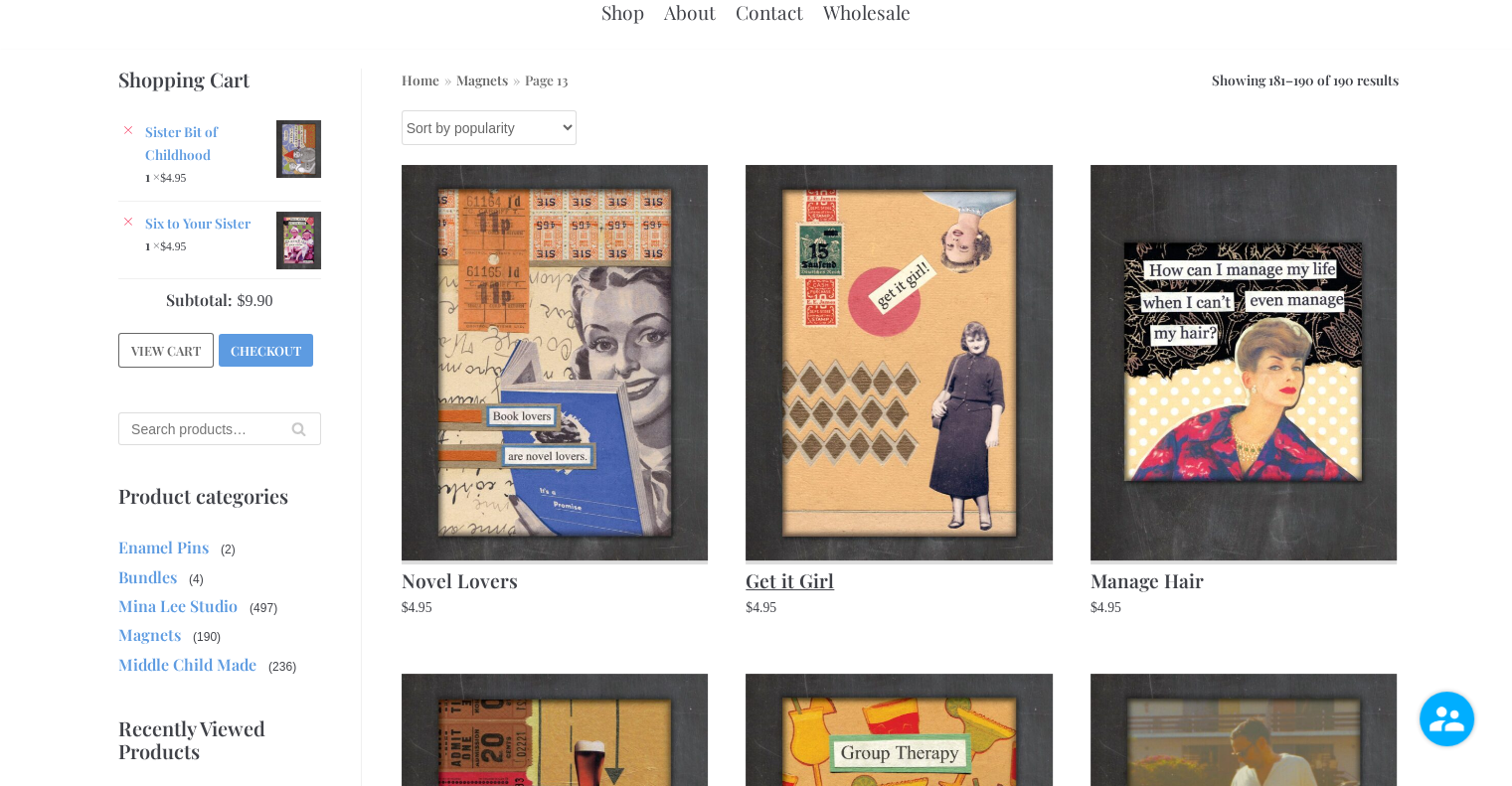 scroll, scrollTop: 0, scrollLeft: 0, axis: both 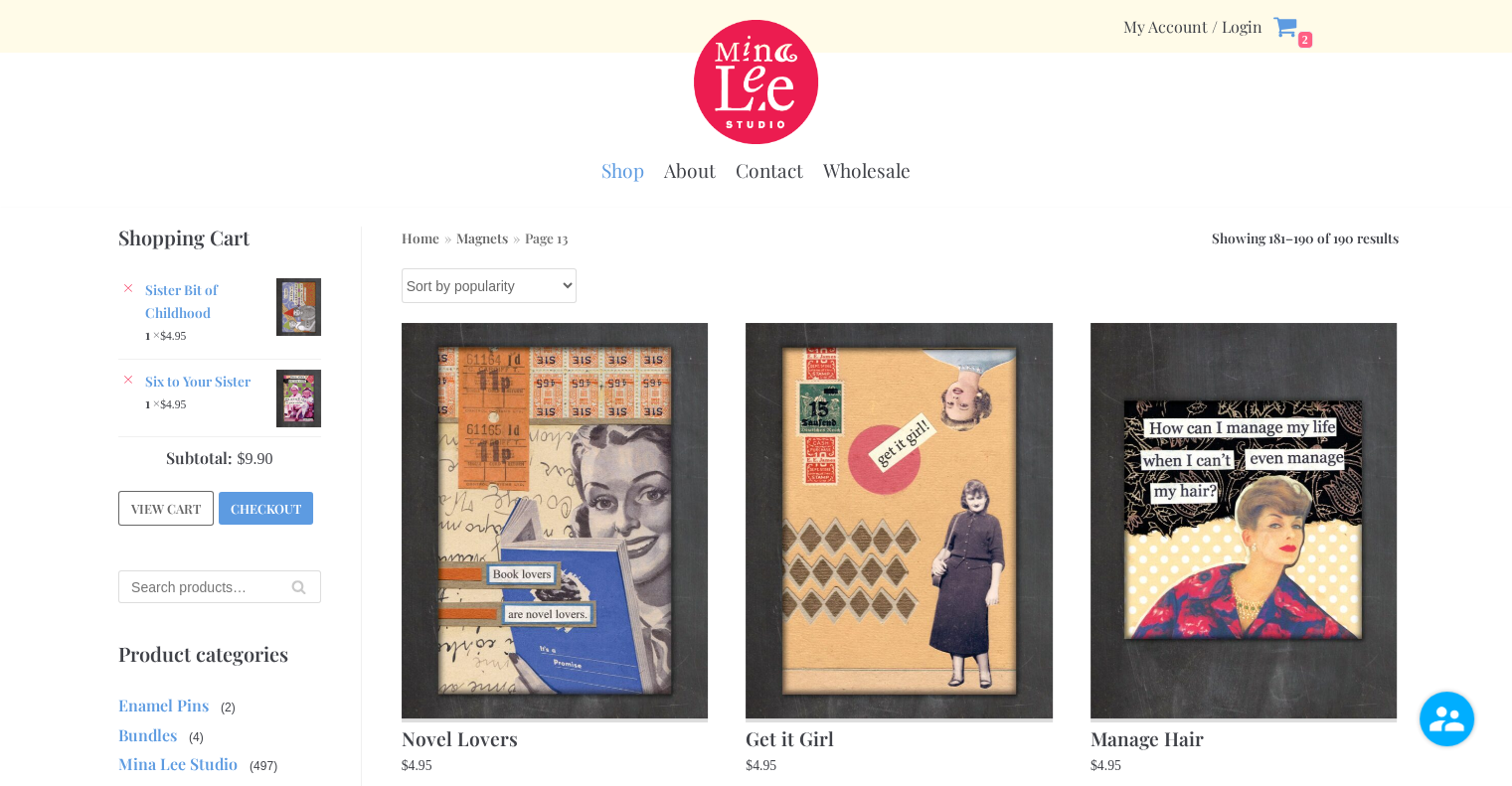 click on "Shop" at bounding box center (622, 170) 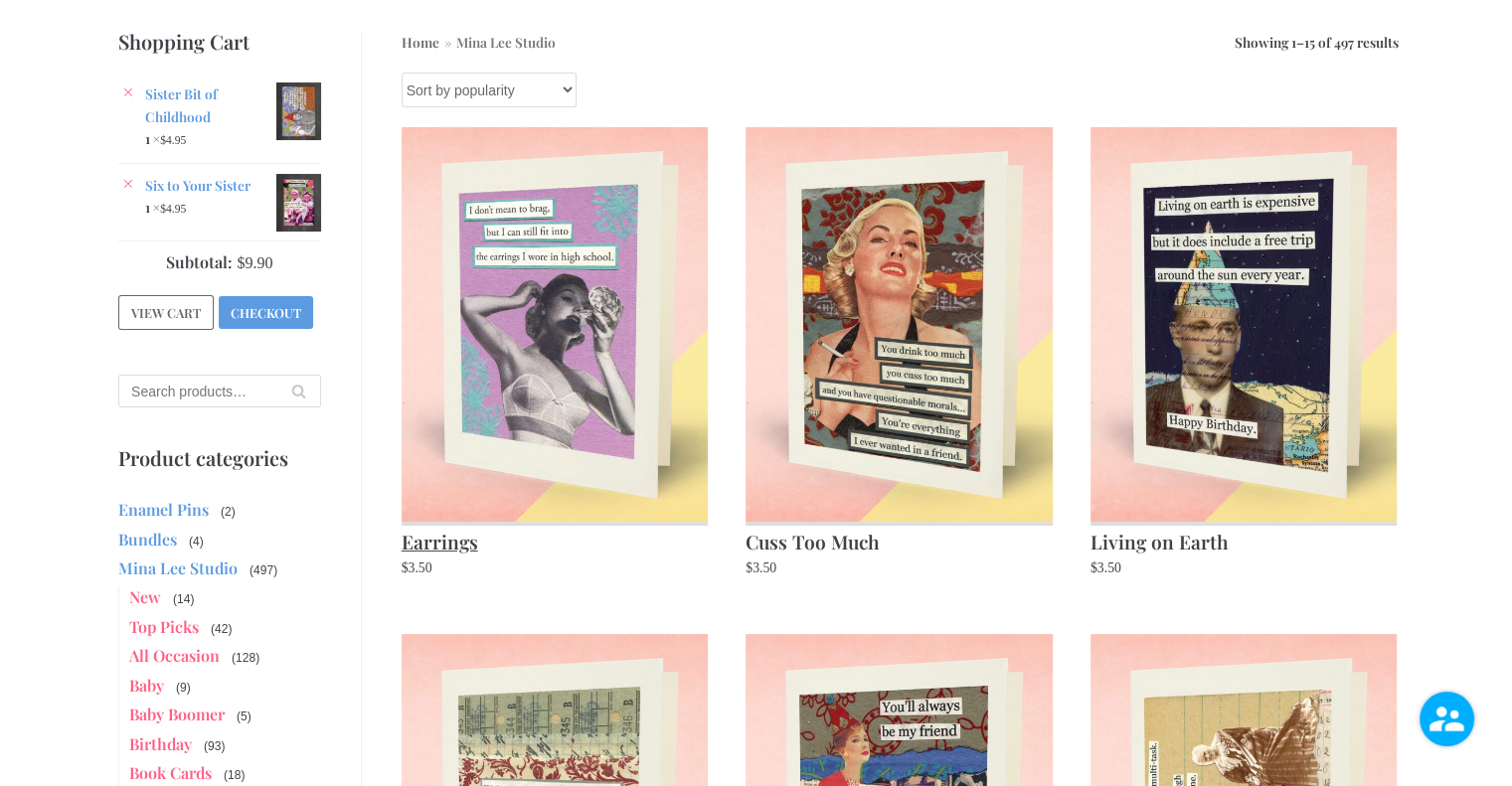 scroll, scrollTop: 199, scrollLeft: 0, axis: vertical 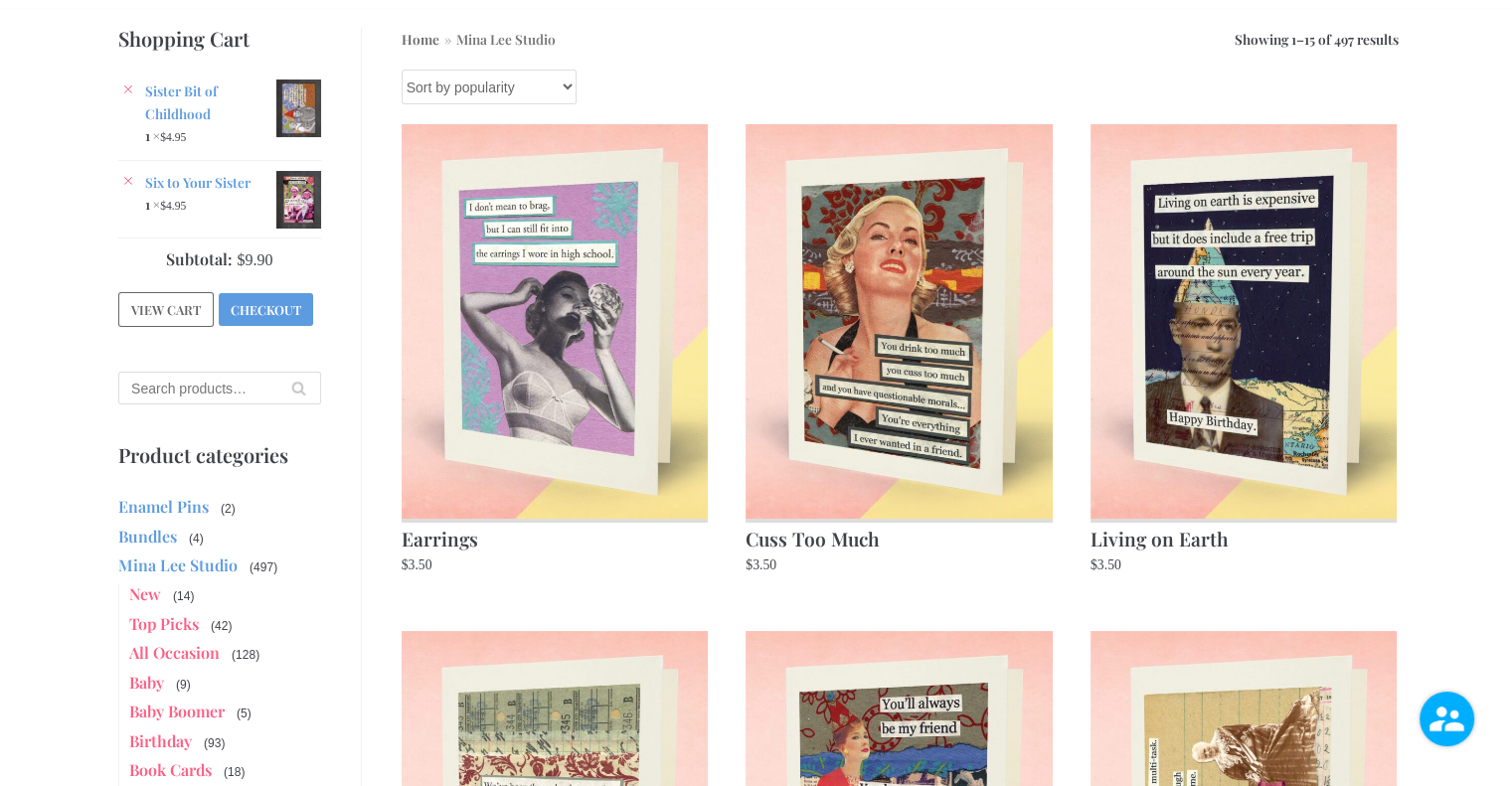 click on "Search for:" at bounding box center (220, 388) 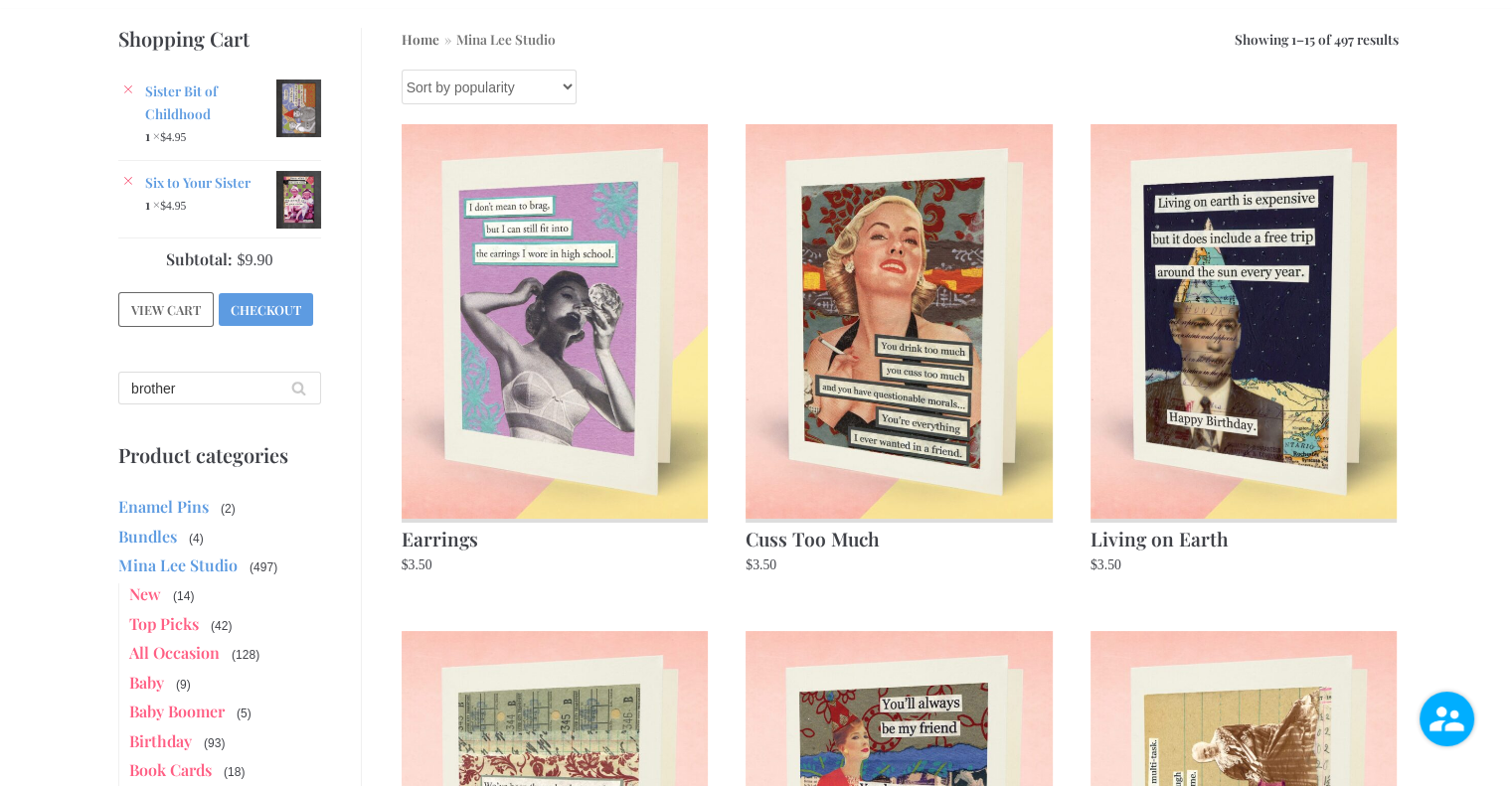 type on "brother" 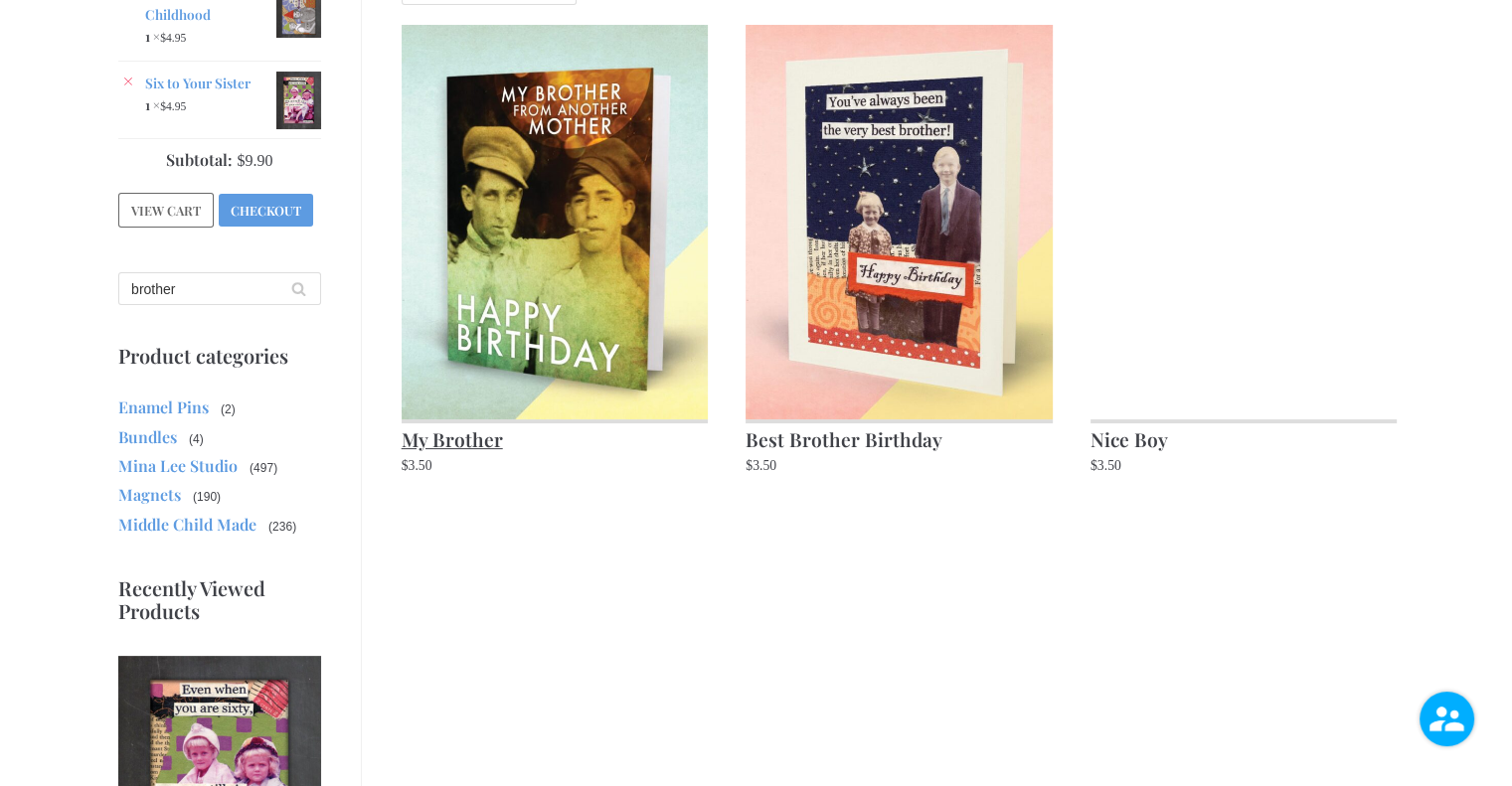 scroll, scrollTop: 199, scrollLeft: 0, axis: vertical 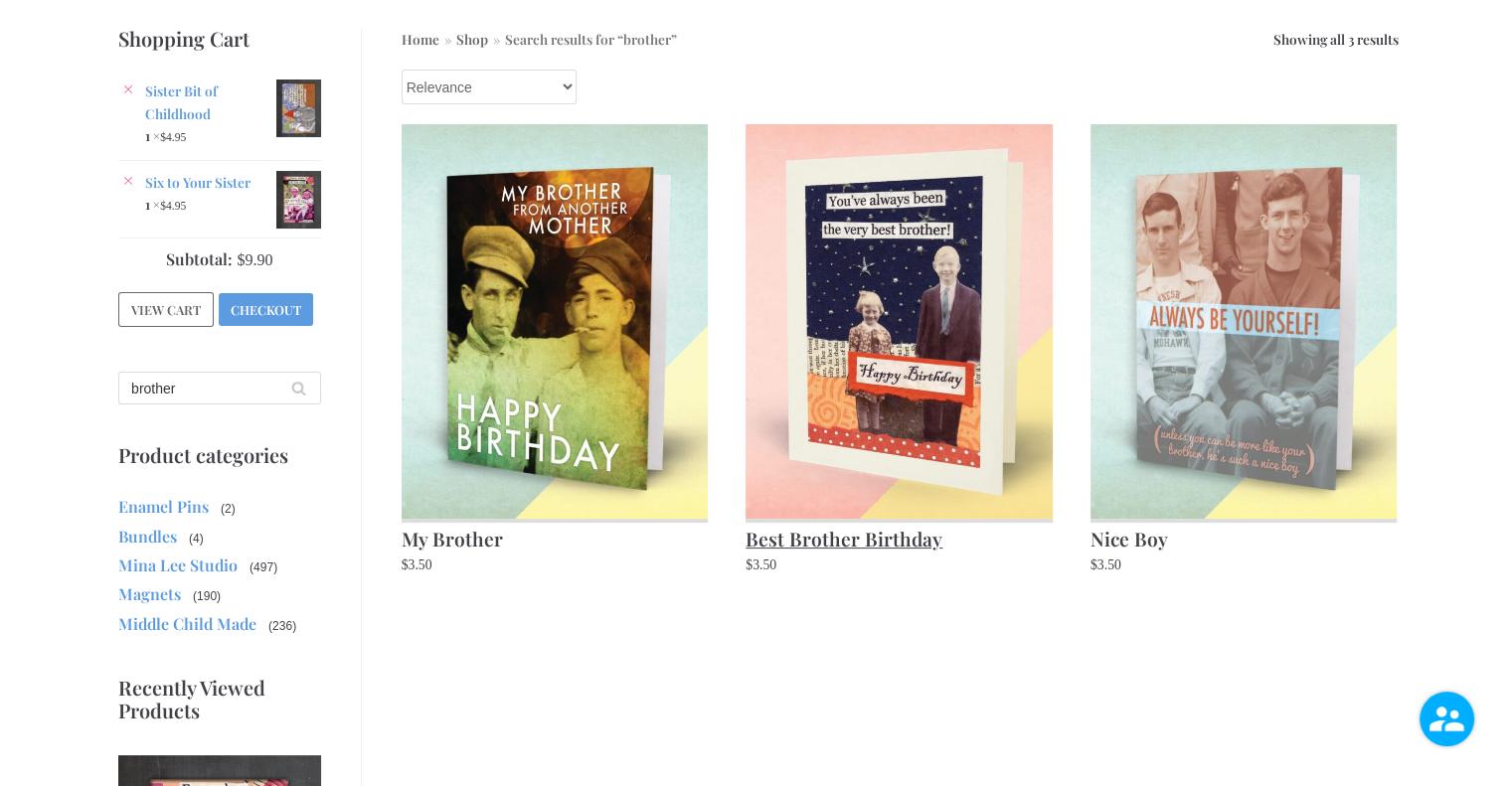 click at bounding box center (899, 321) 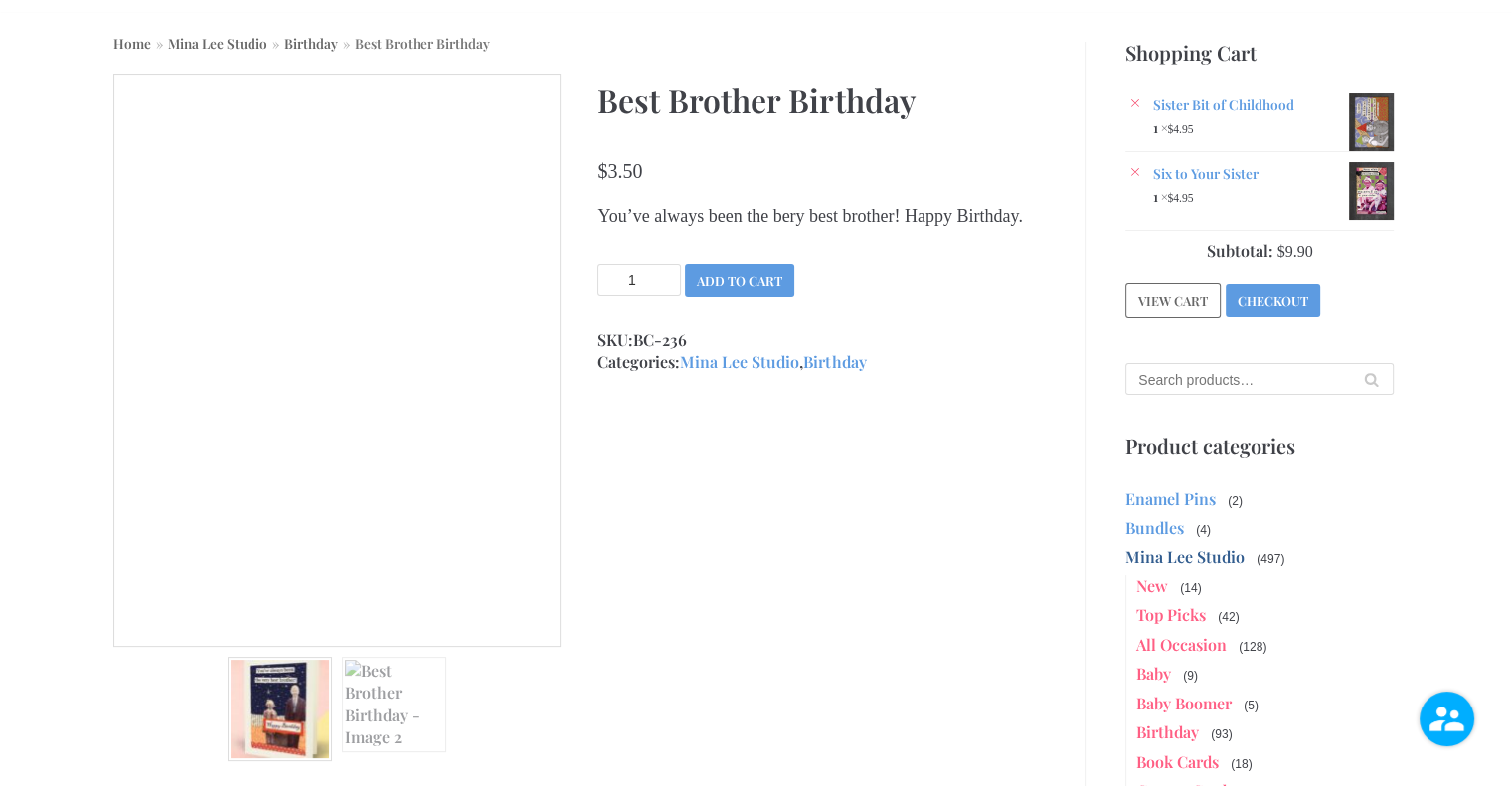 scroll, scrollTop: 0, scrollLeft: 0, axis: both 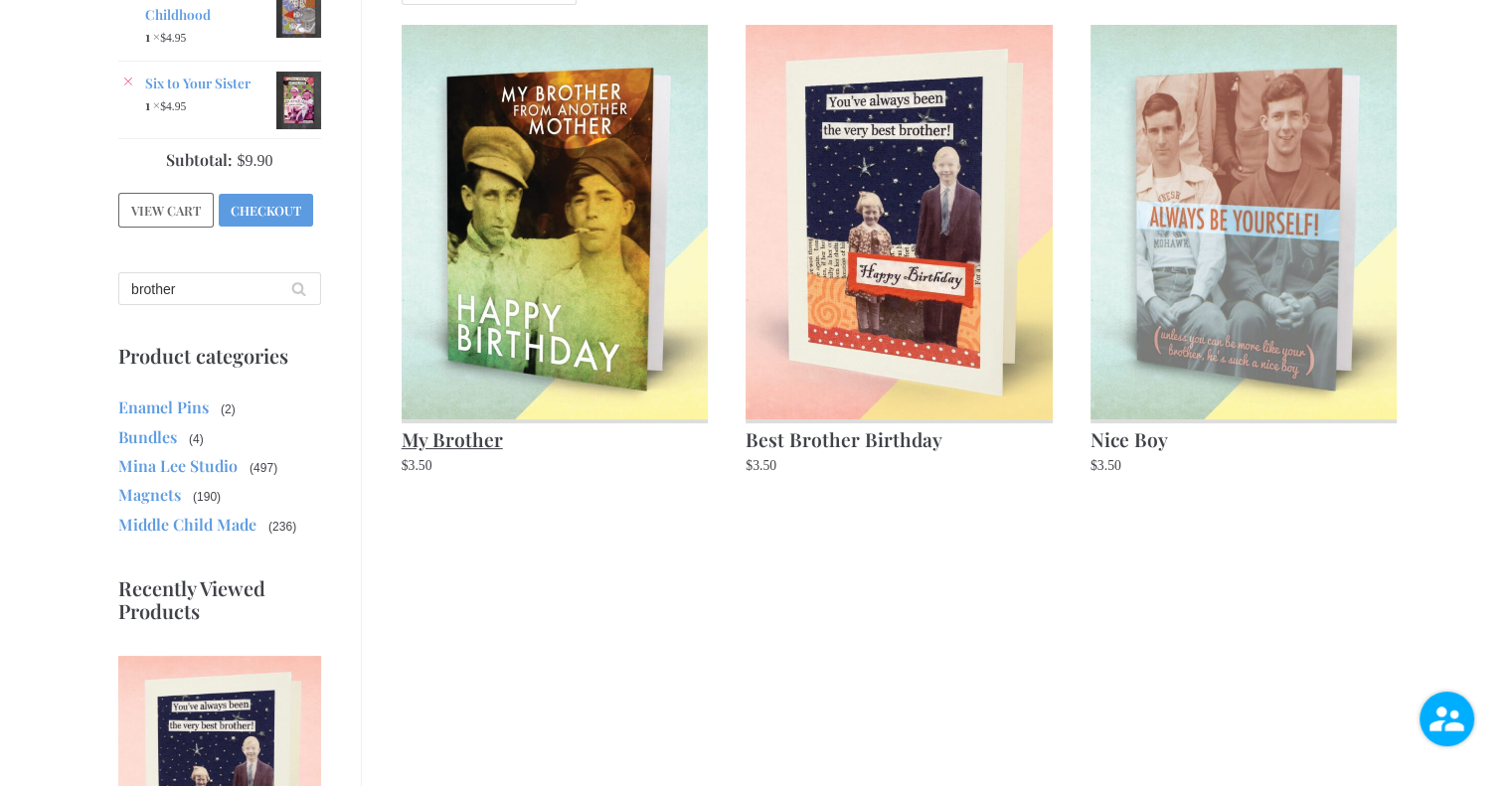 click at bounding box center (555, 222) 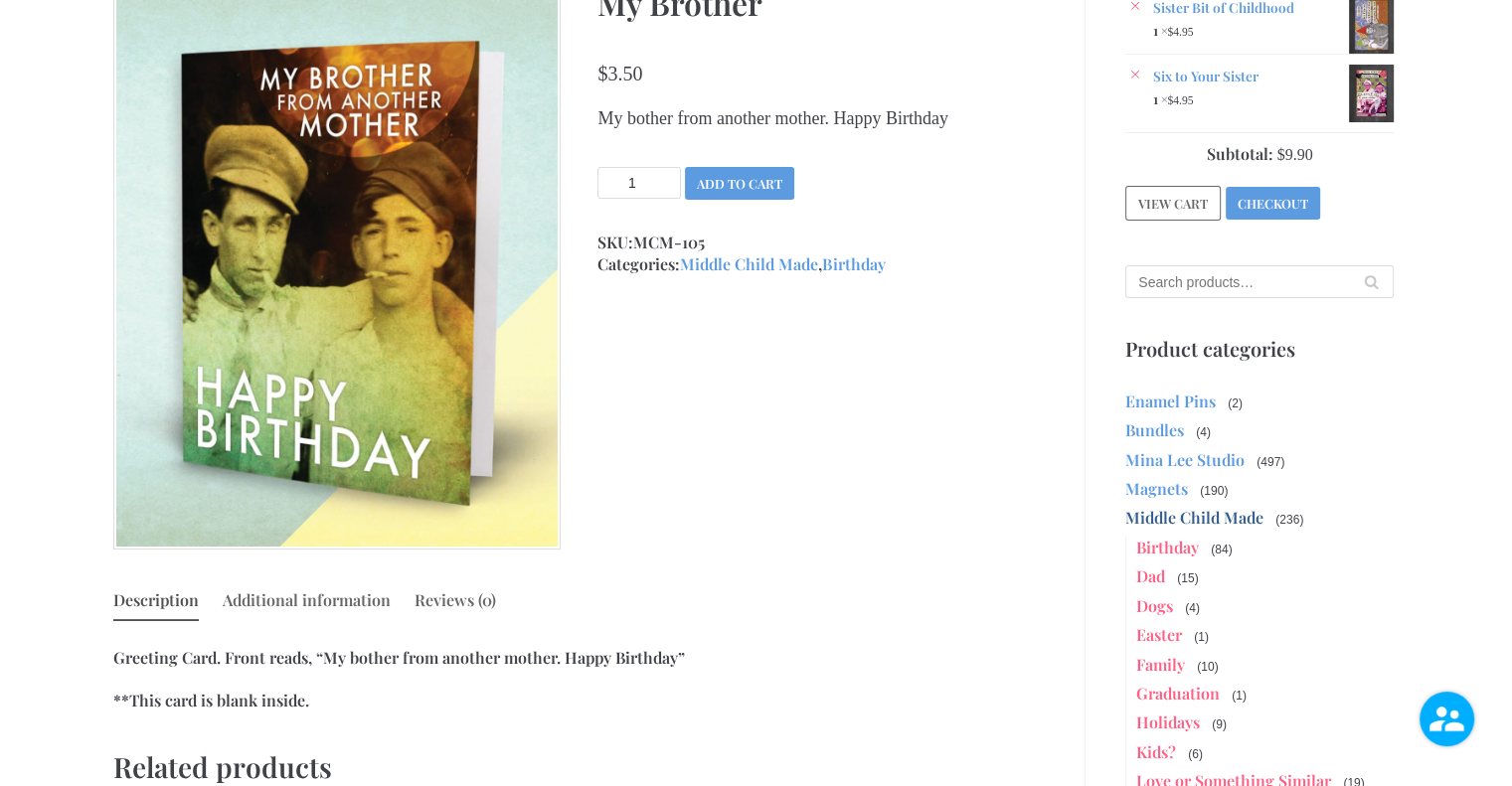 scroll, scrollTop: 0, scrollLeft: 0, axis: both 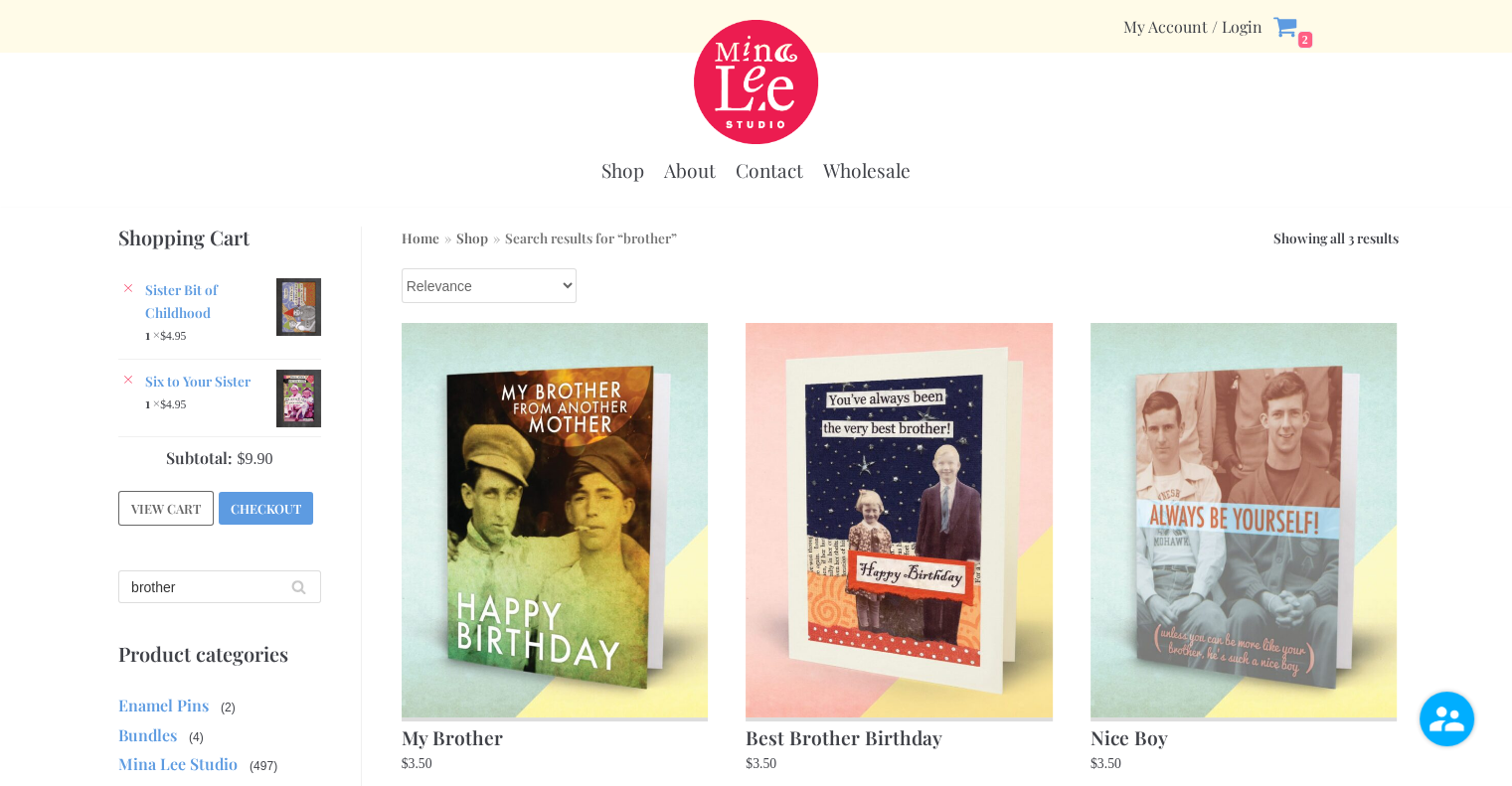 drag, startPoint x: 189, startPoint y: 583, endPoint x: 238, endPoint y: 532, distance: 70.72482 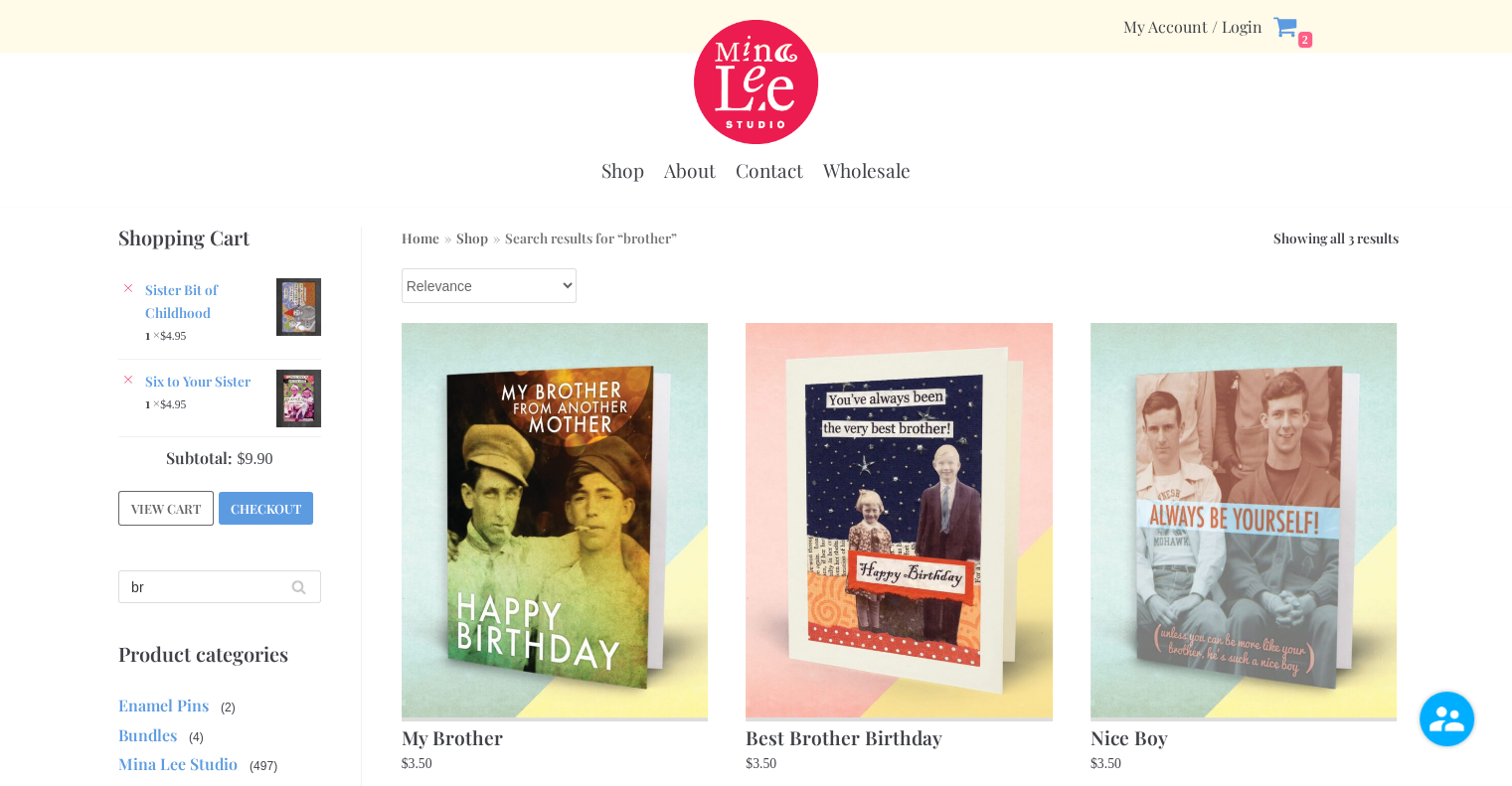type on "b" 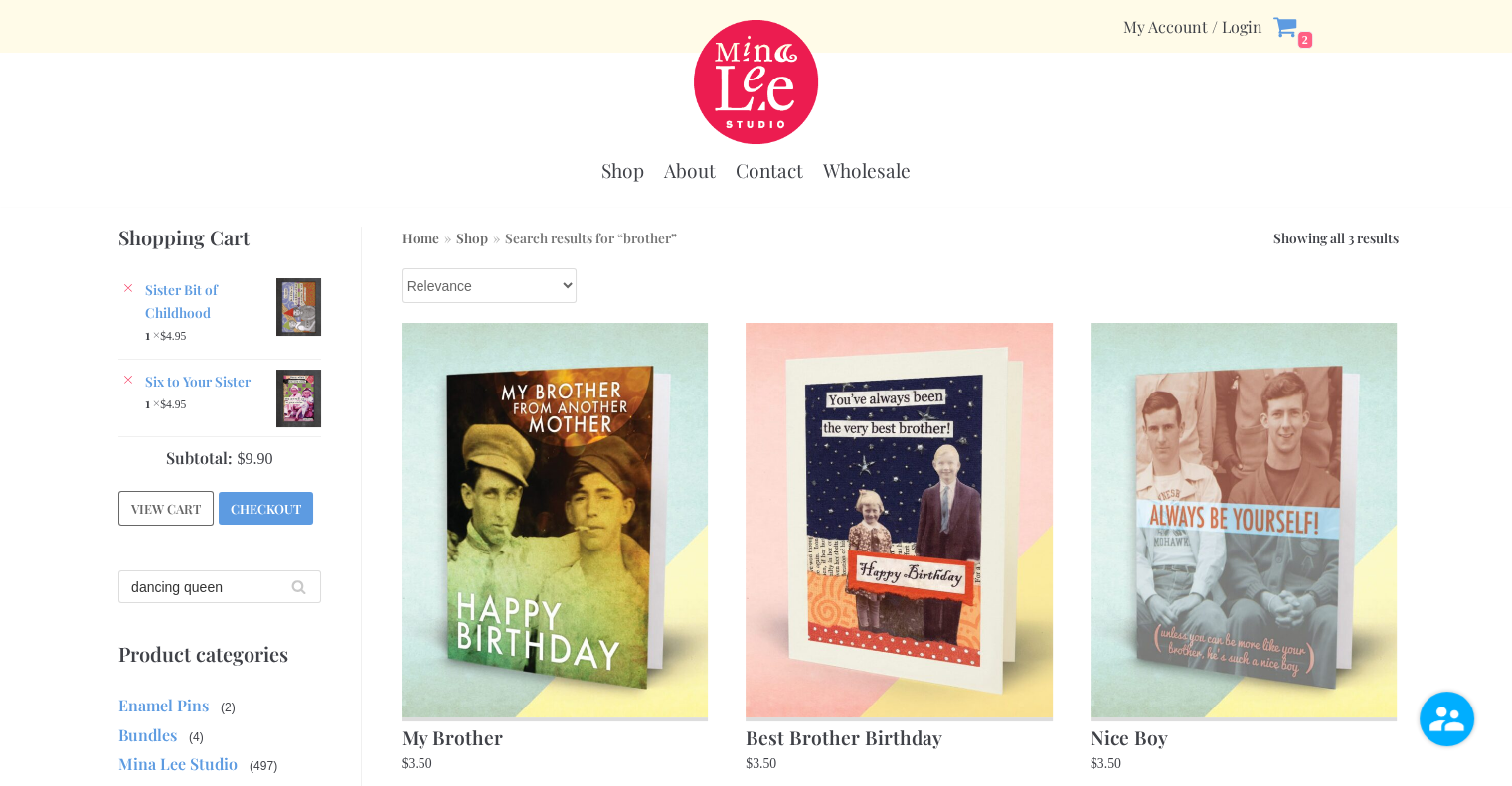 type on "dancing queen" 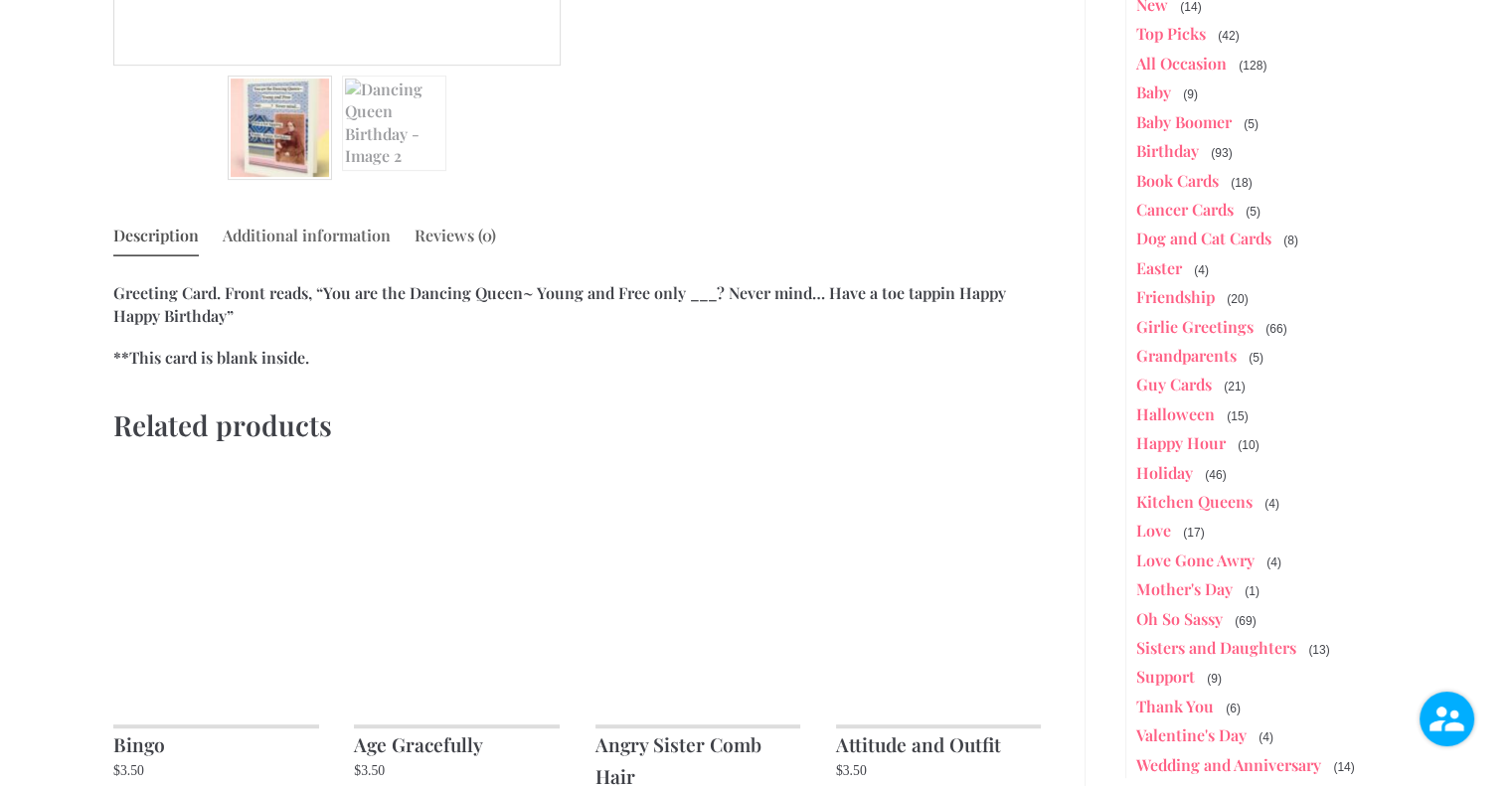scroll, scrollTop: 1093, scrollLeft: 0, axis: vertical 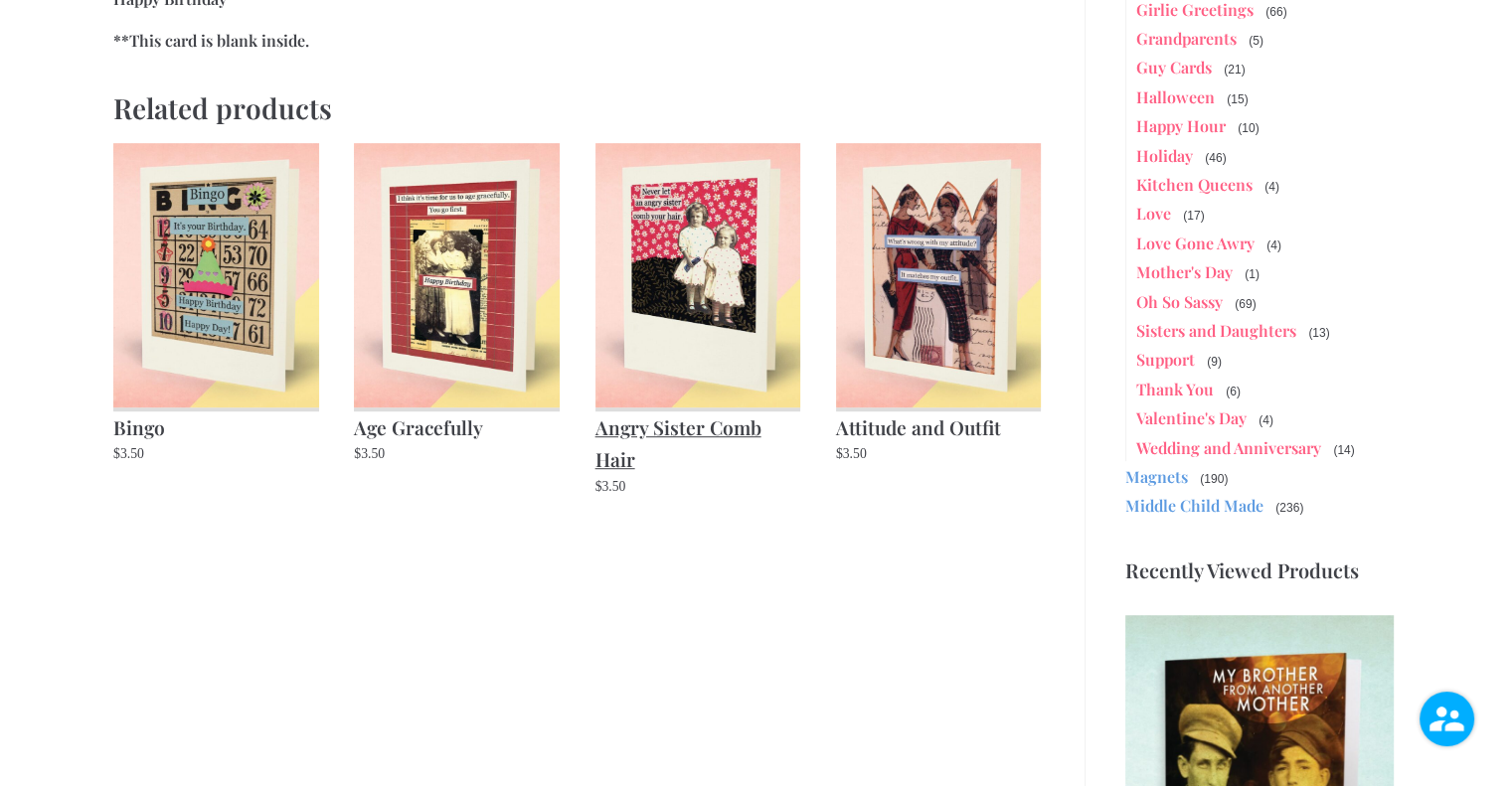 click at bounding box center (698, 275) 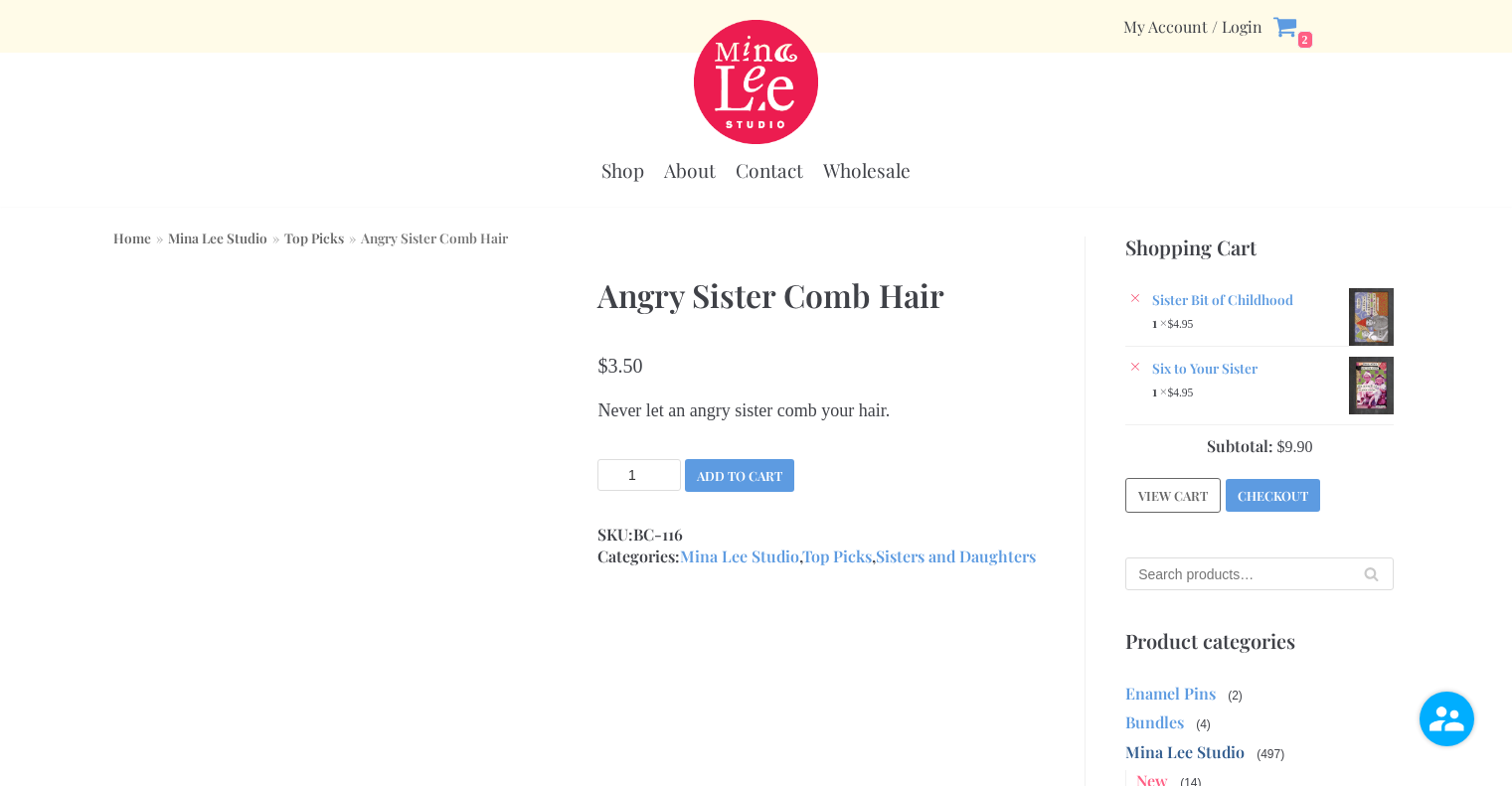 scroll, scrollTop: 0, scrollLeft: 0, axis: both 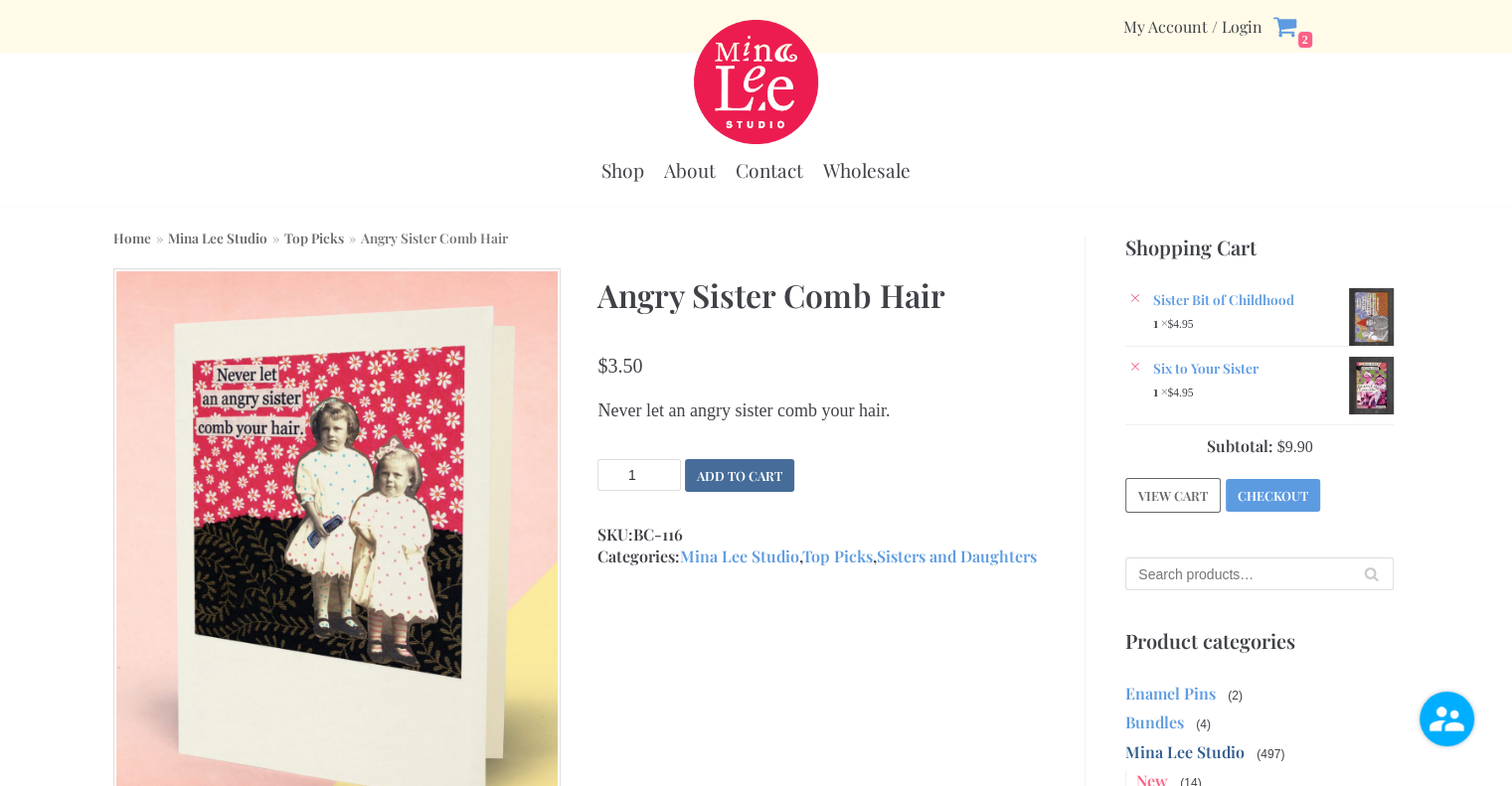 click on "Add to cart" at bounding box center (740, 475) 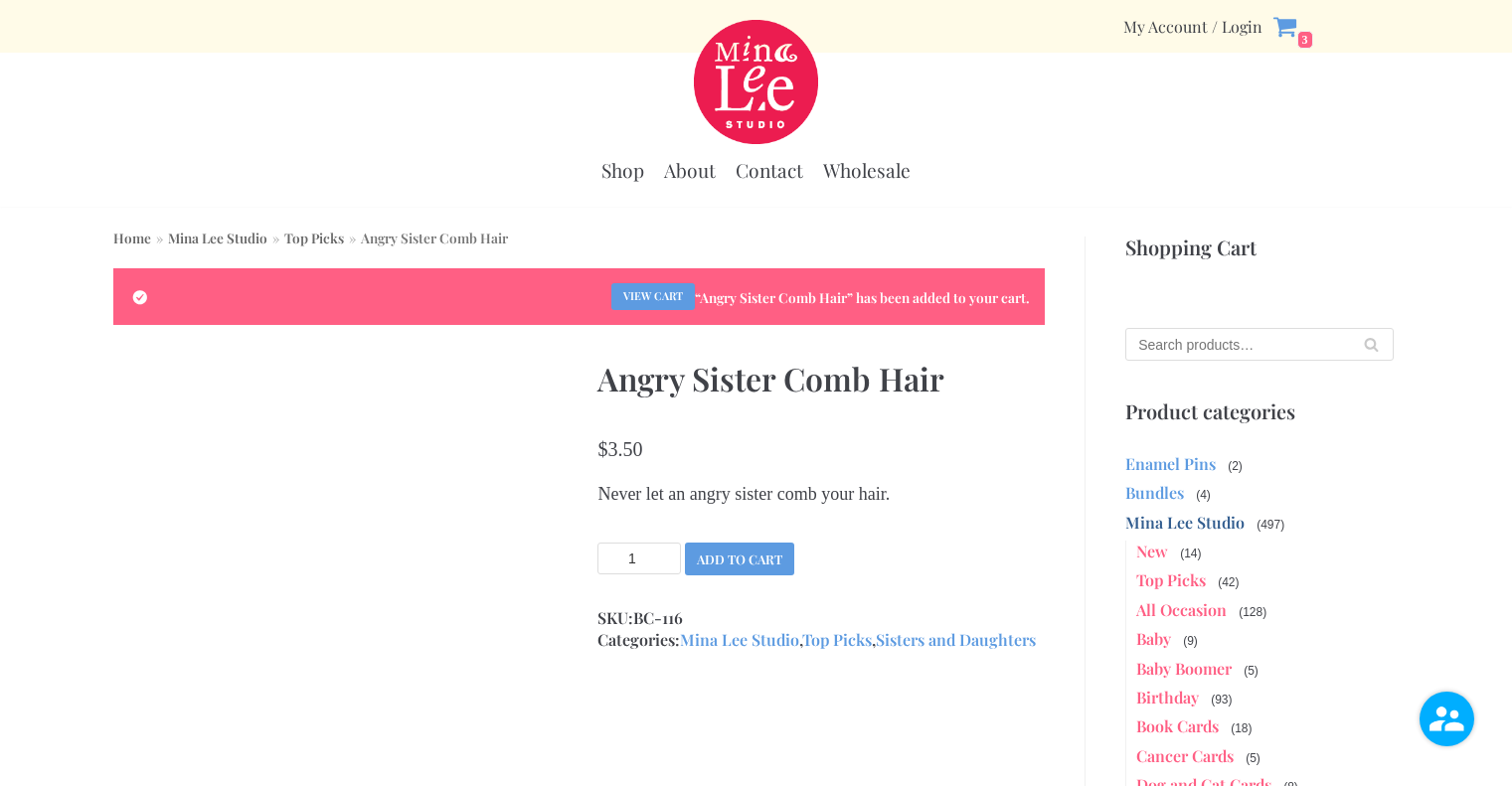 scroll, scrollTop: 0, scrollLeft: 0, axis: both 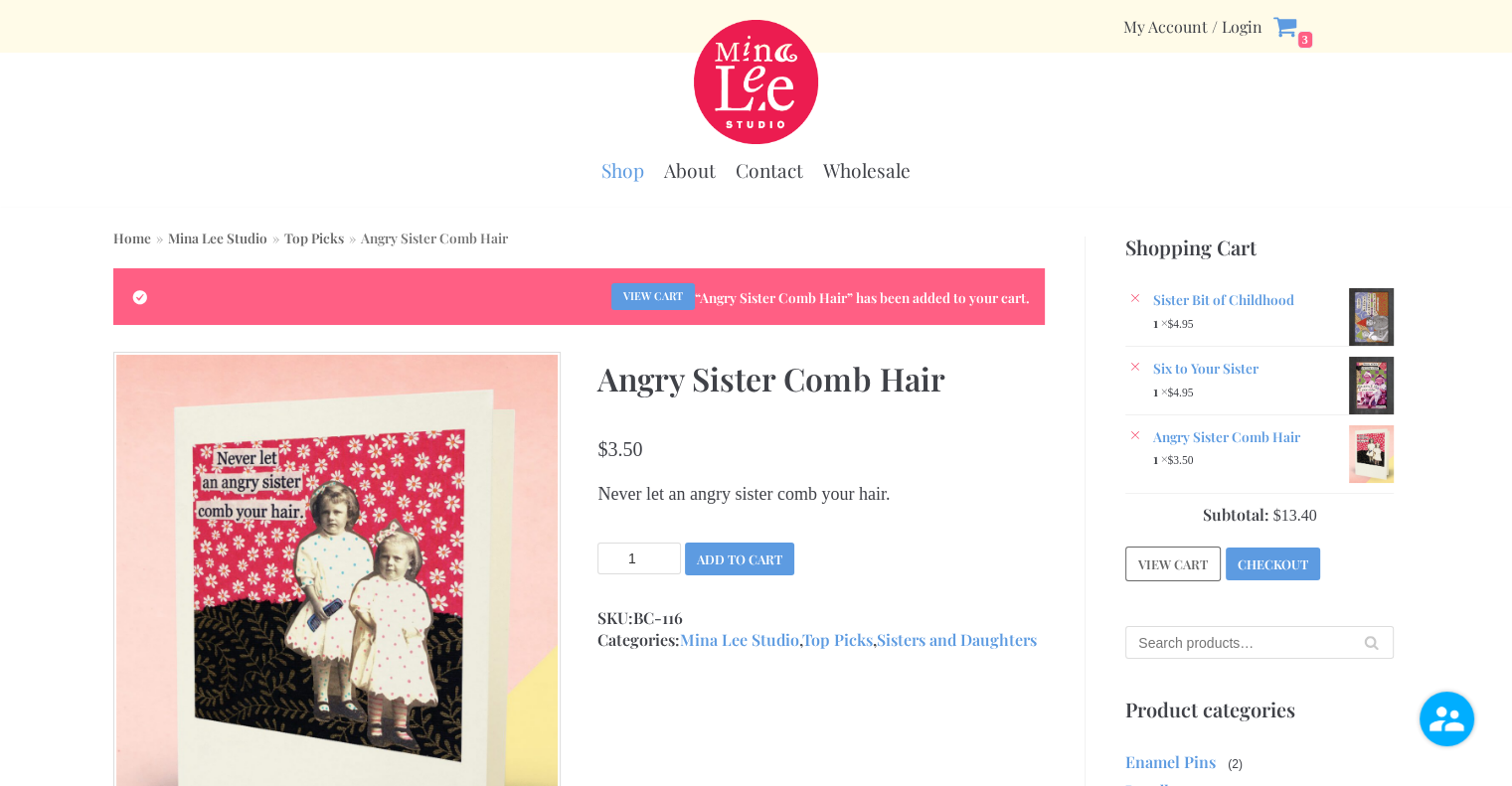 click on "Shop" at bounding box center [622, 170] 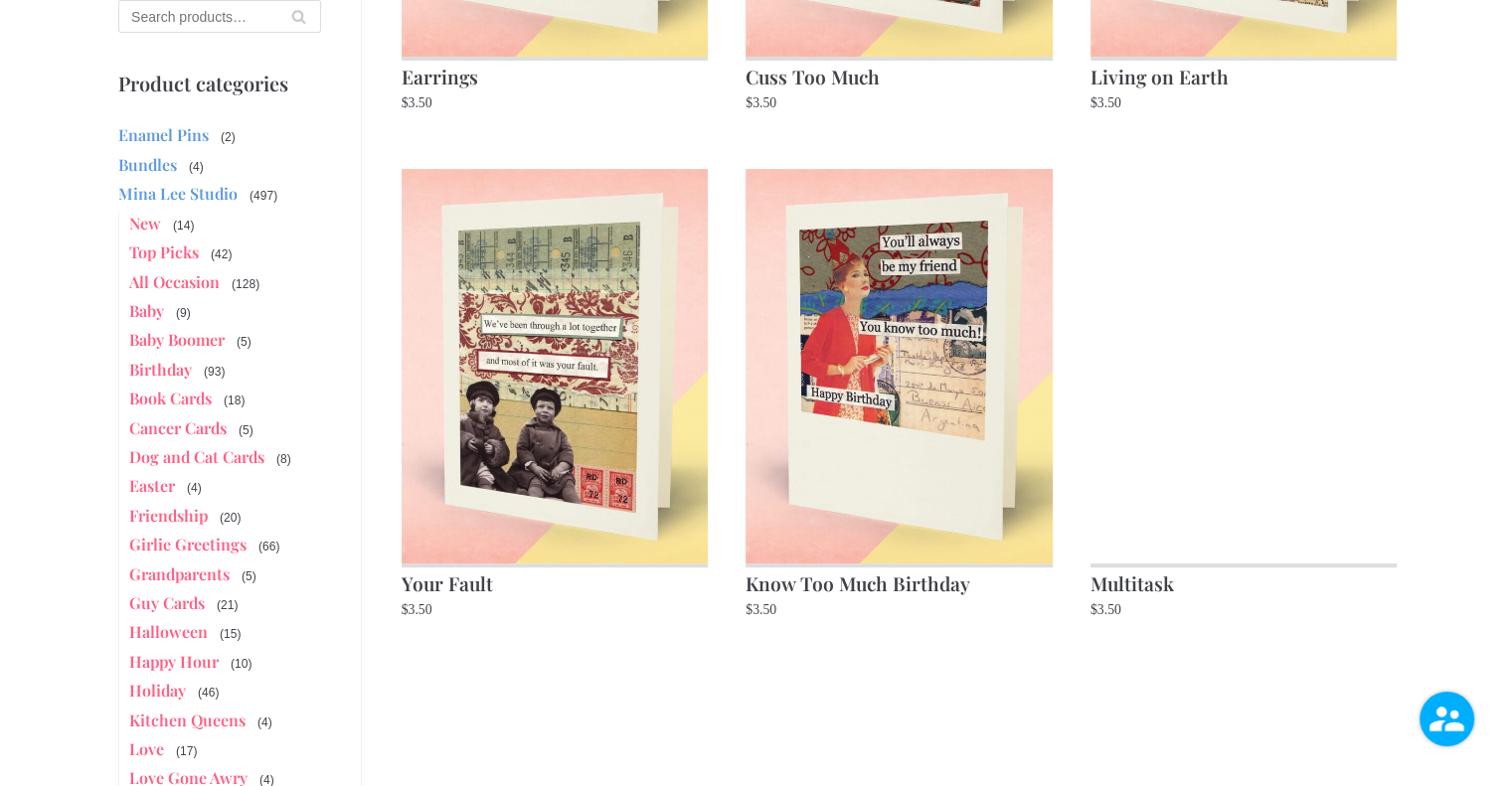 scroll, scrollTop: 696, scrollLeft: 0, axis: vertical 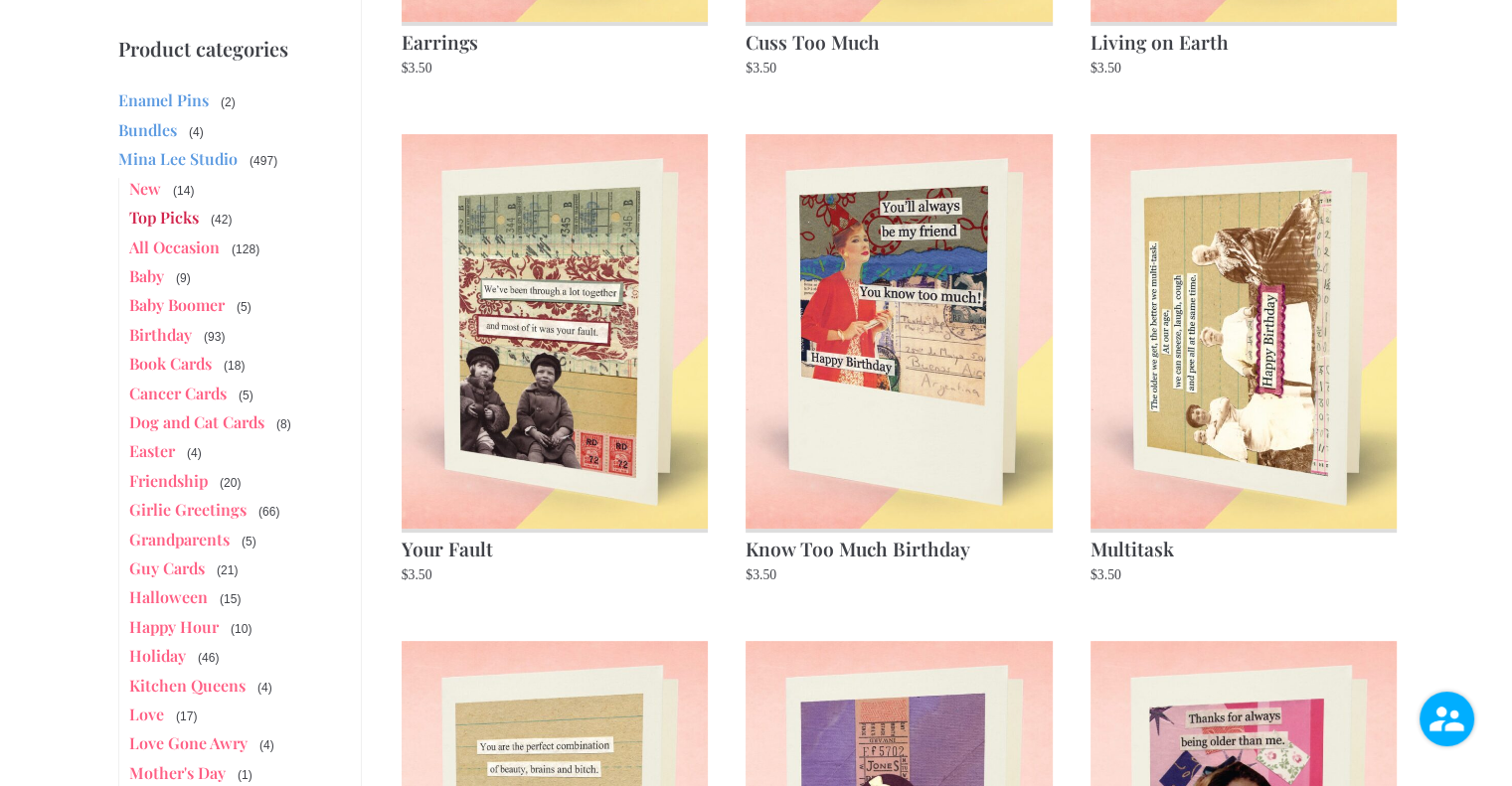 click on "Top Picks" at bounding box center (164, 217) 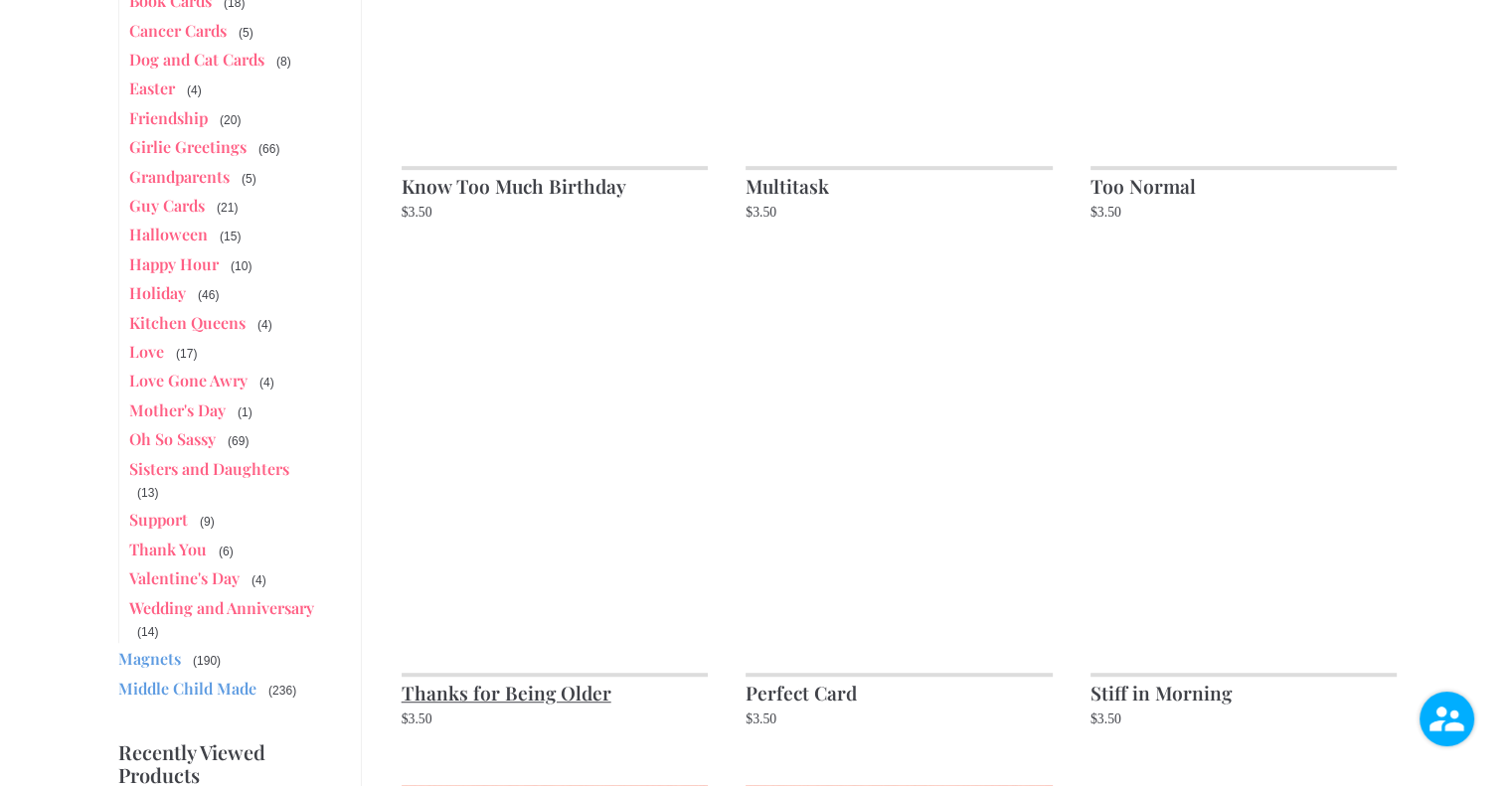 scroll, scrollTop: 1093, scrollLeft: 0, axis: vertical 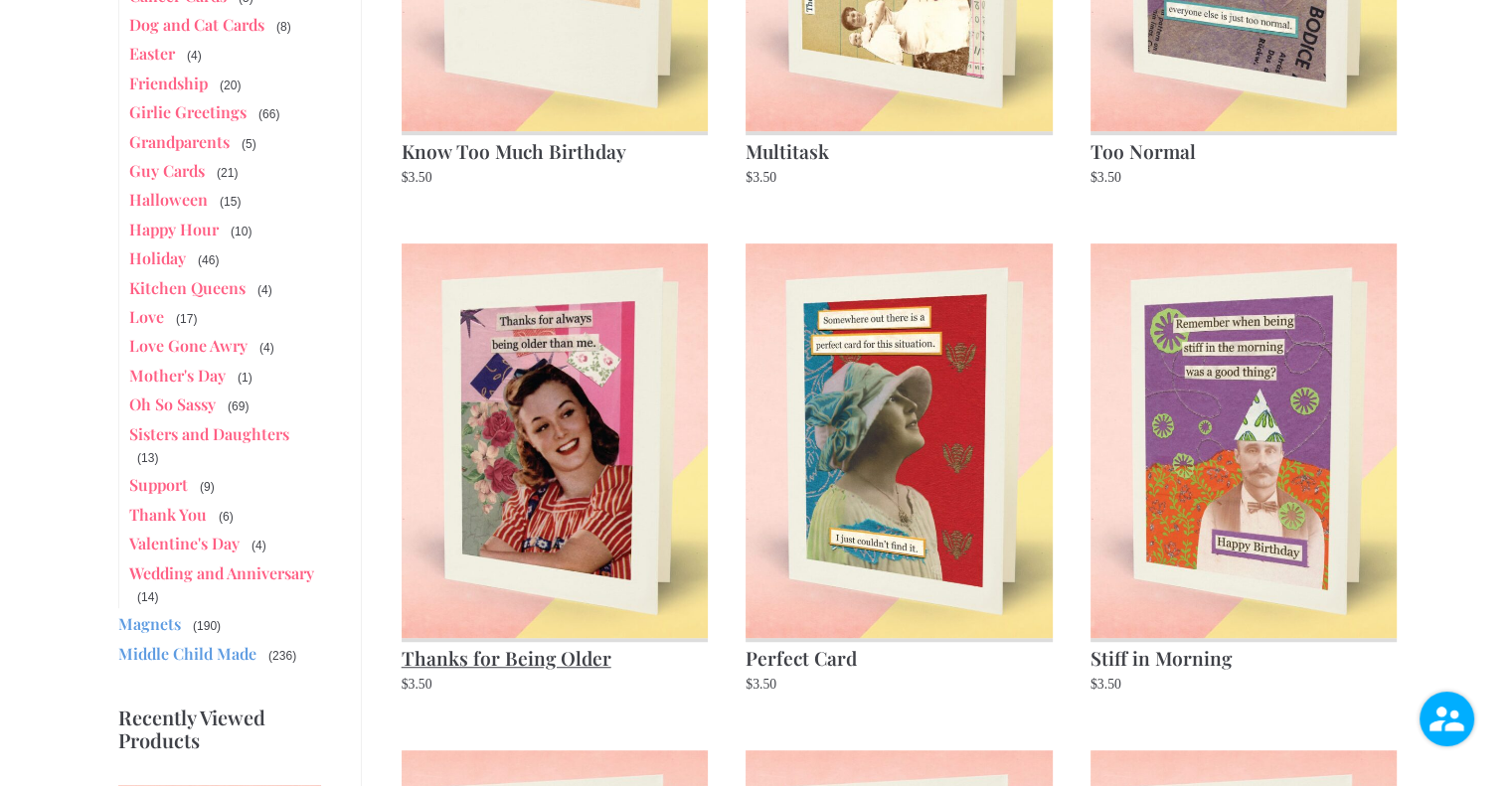click on "Thanks for Being Older" at bounding box center [555, 656] 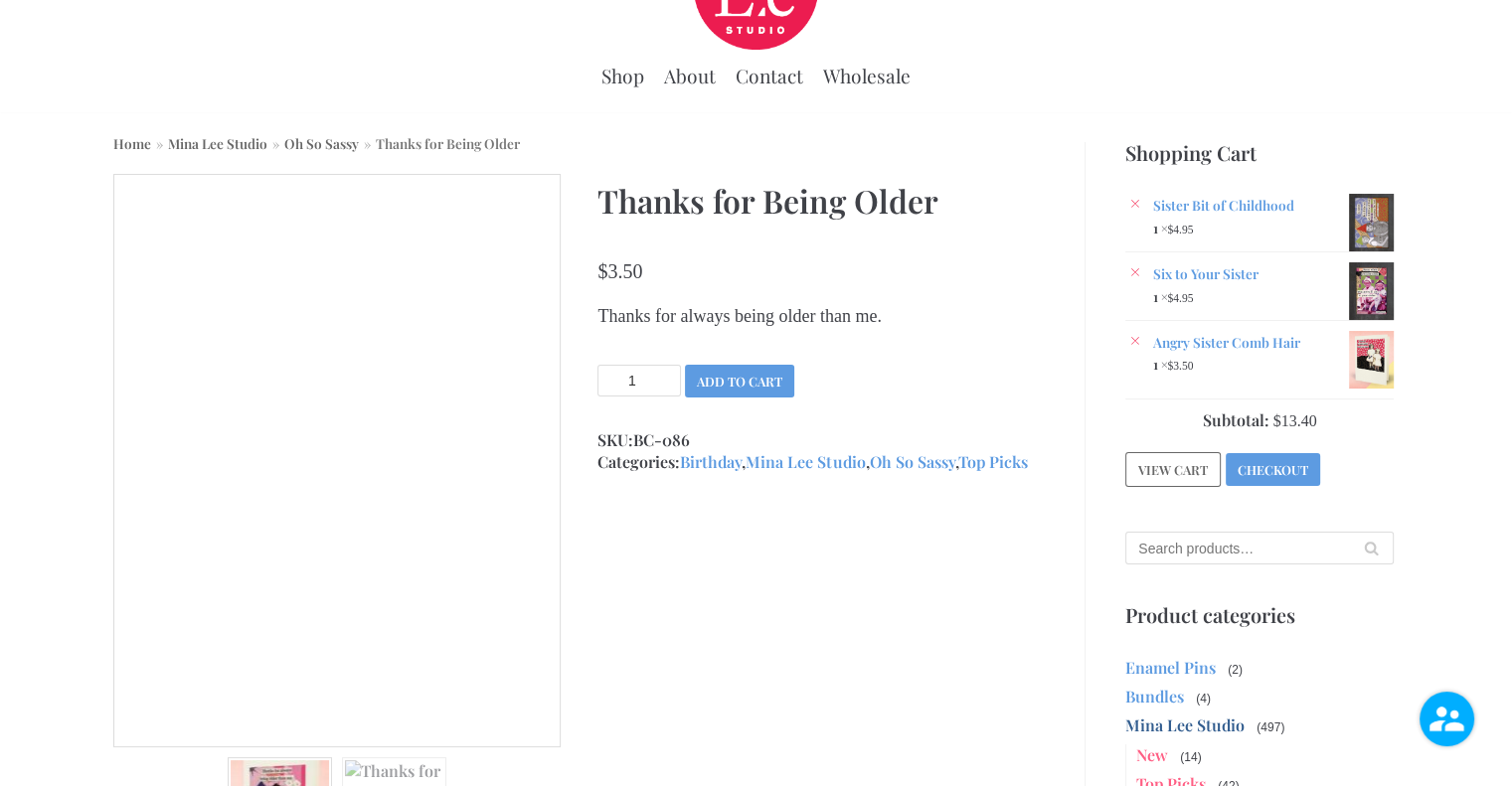 scroll, scrollTop: 99, scrollLeft: 0, axis: vertical 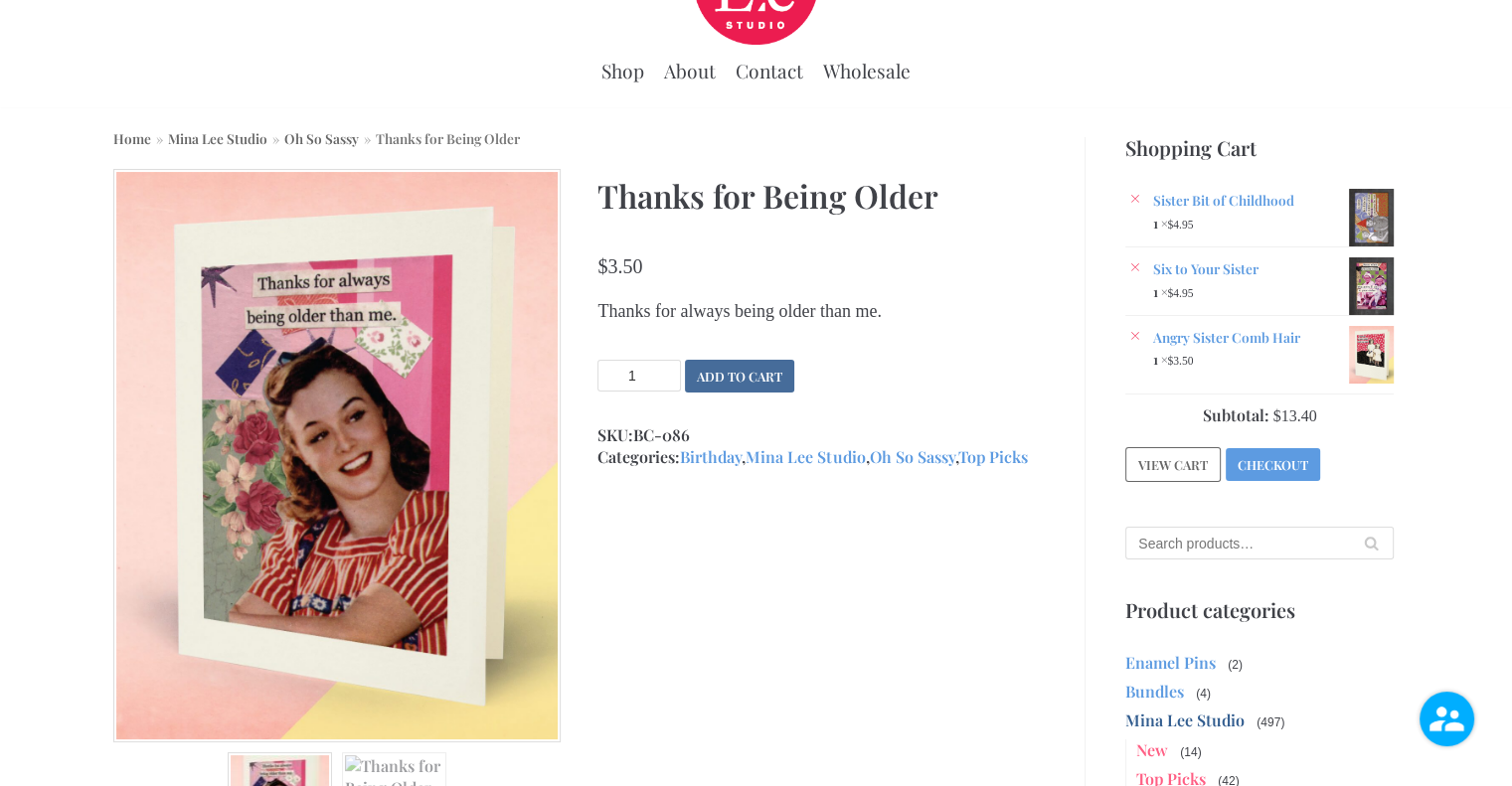 click on "Add to cart" at bounding box center [740, 376] 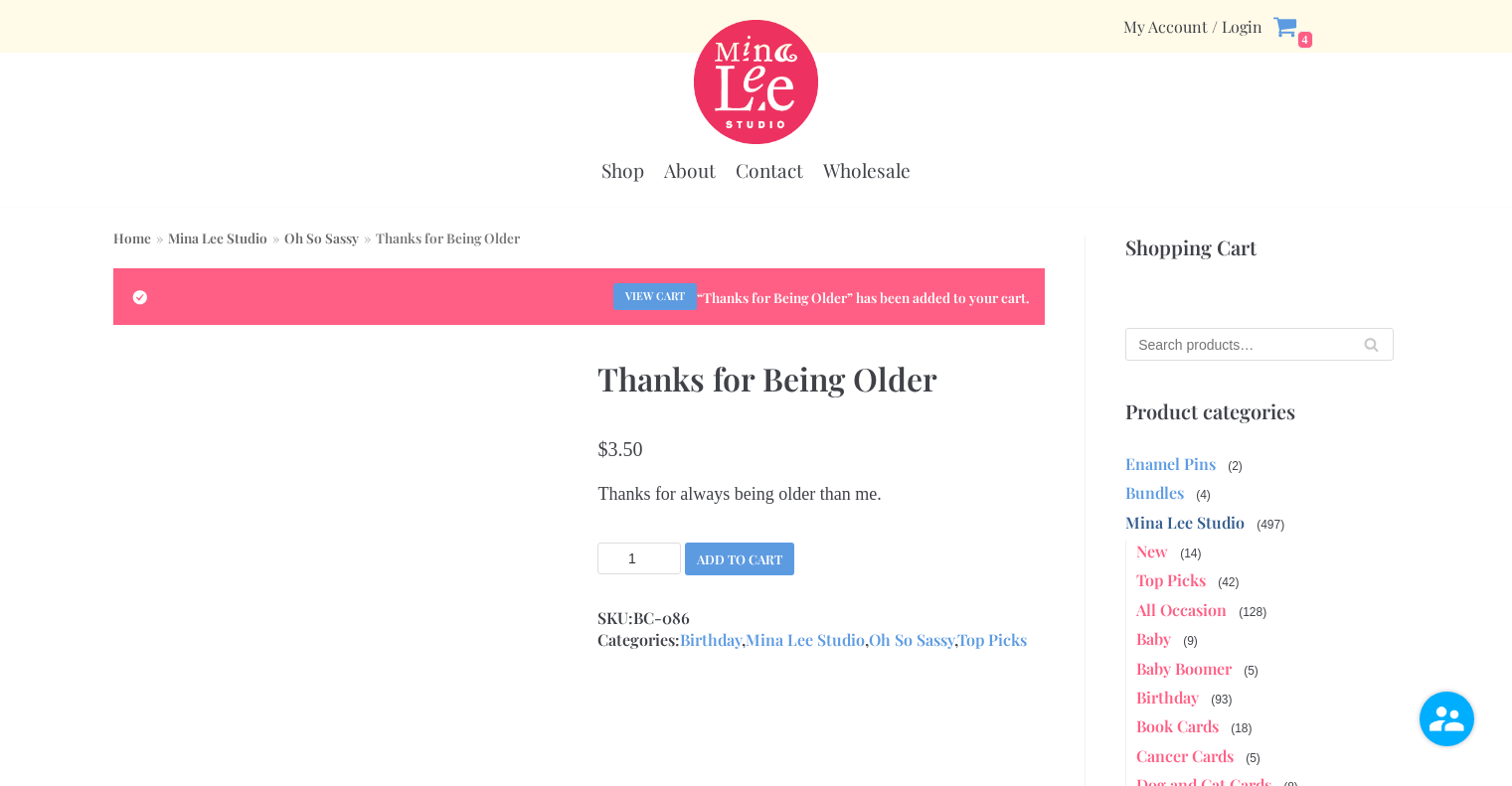 scroll, scrollTop: 0, scrollLeft: 0, axis: both 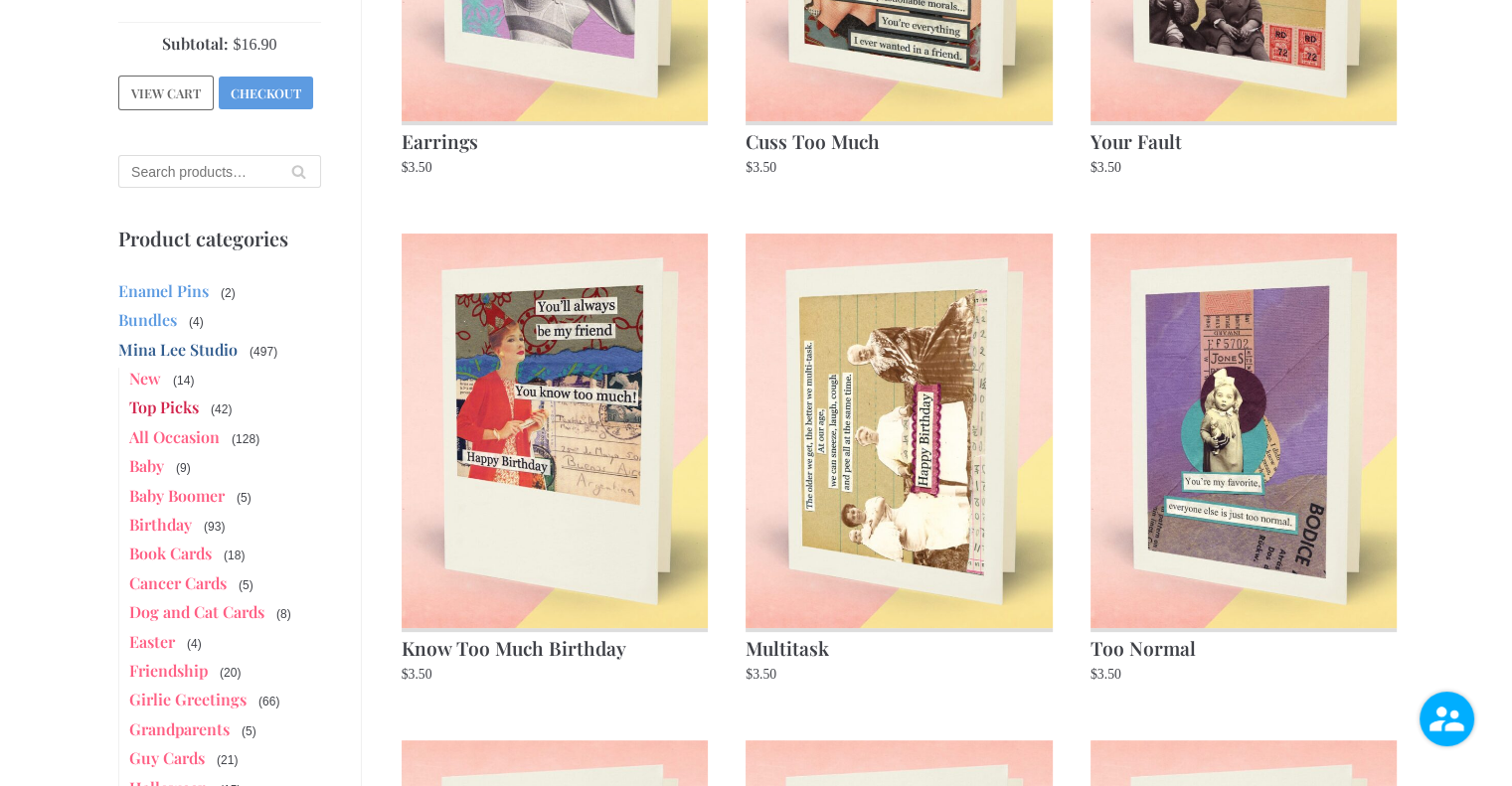 click on "Top Picks" at bounding box center (164, 406) 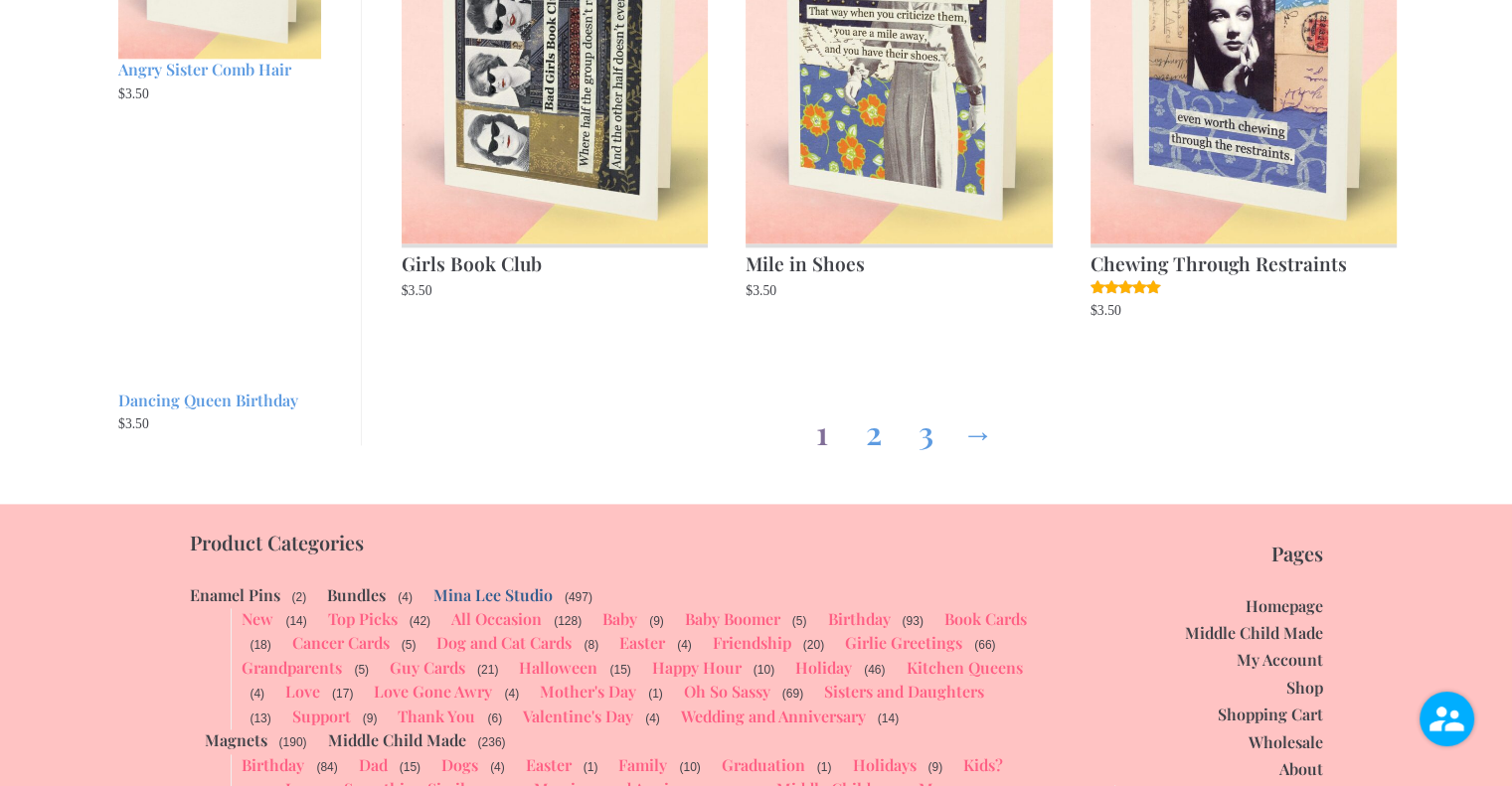 scroll, scrollTop: 2584, scrollLeft: 0, axis: vertical 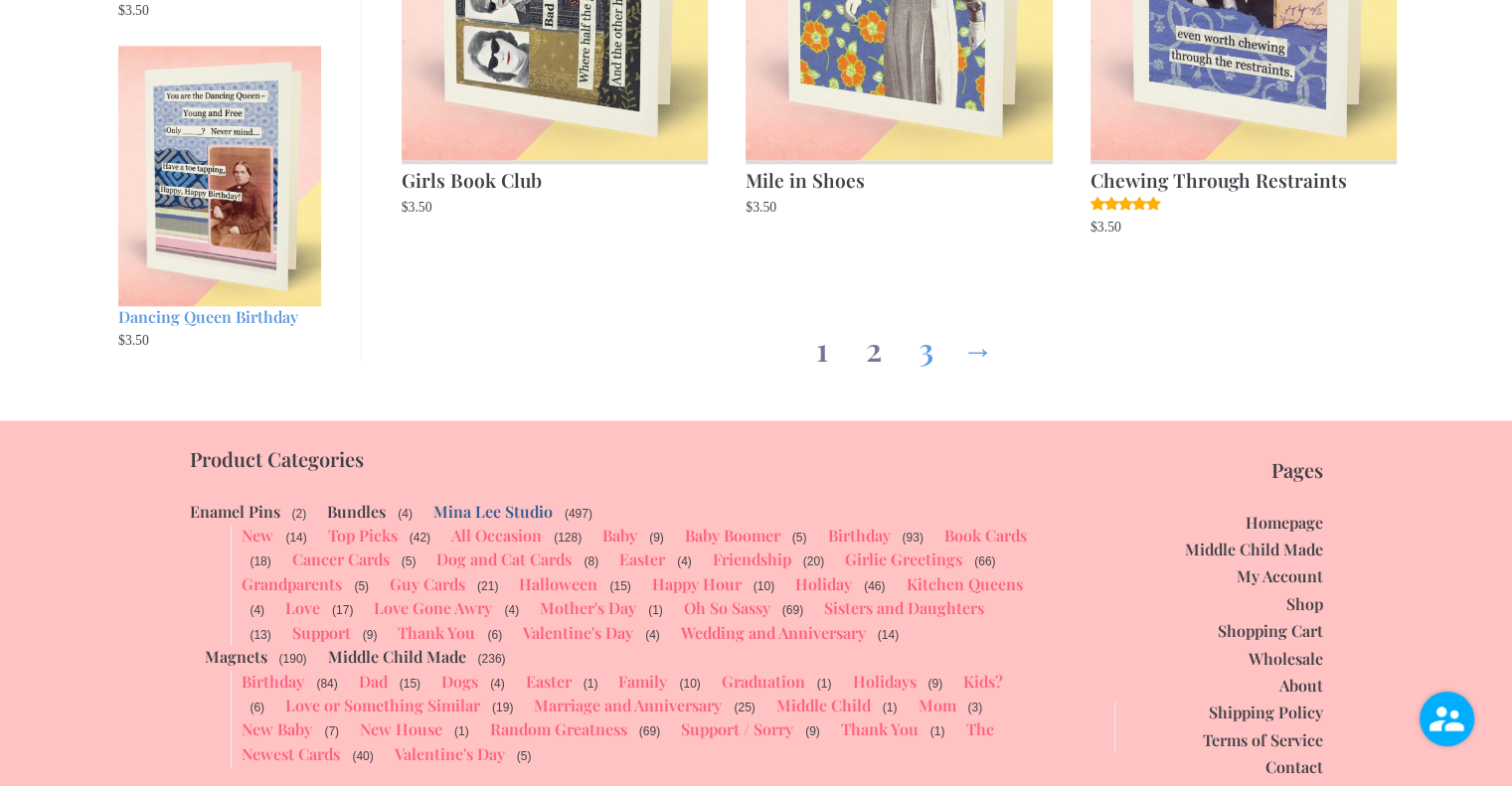 click on "2" at bounding box center [874, 345] 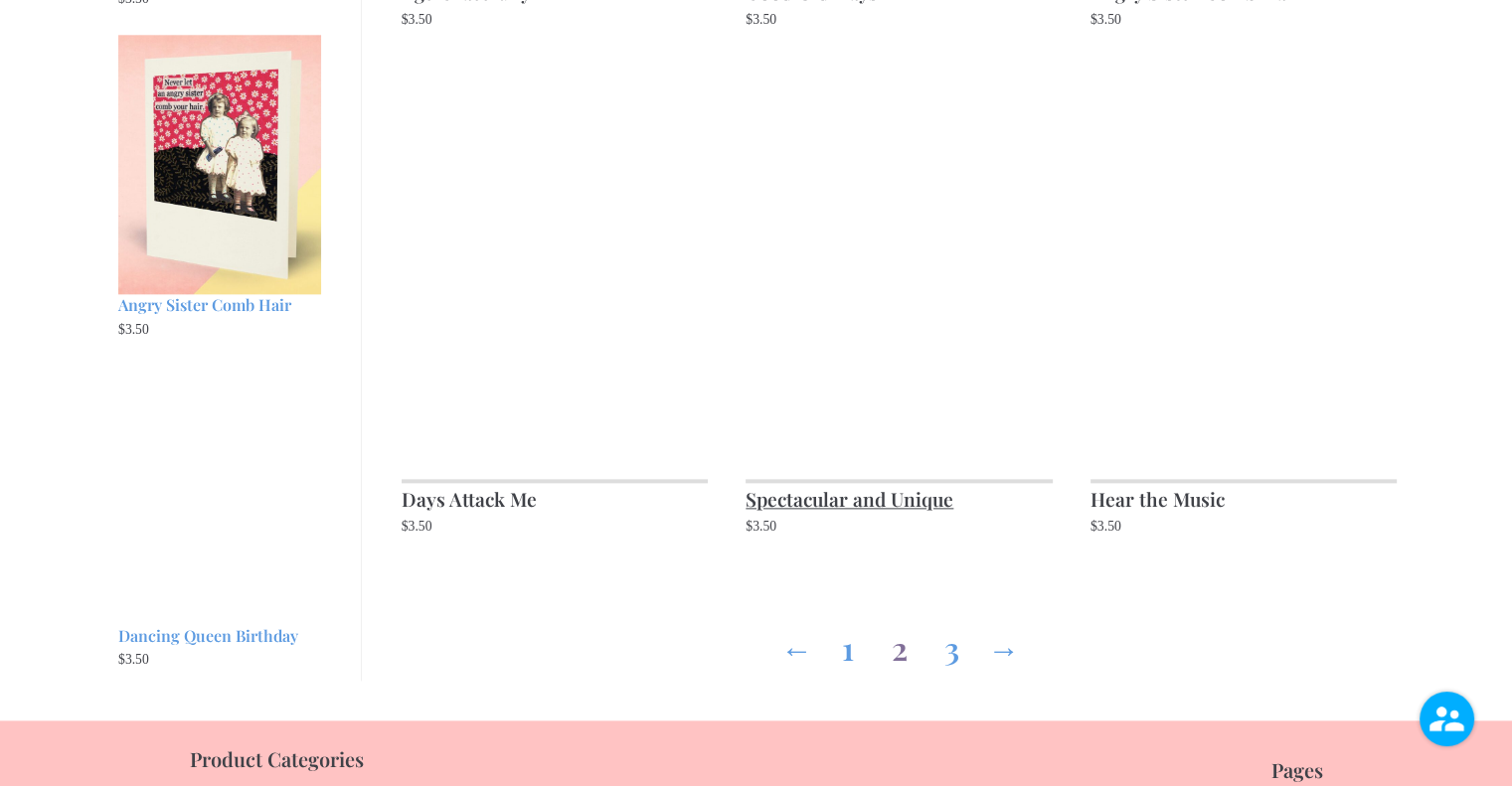 scroll, scrollTop: 2385, scrollLeft: 0, axis: vertical 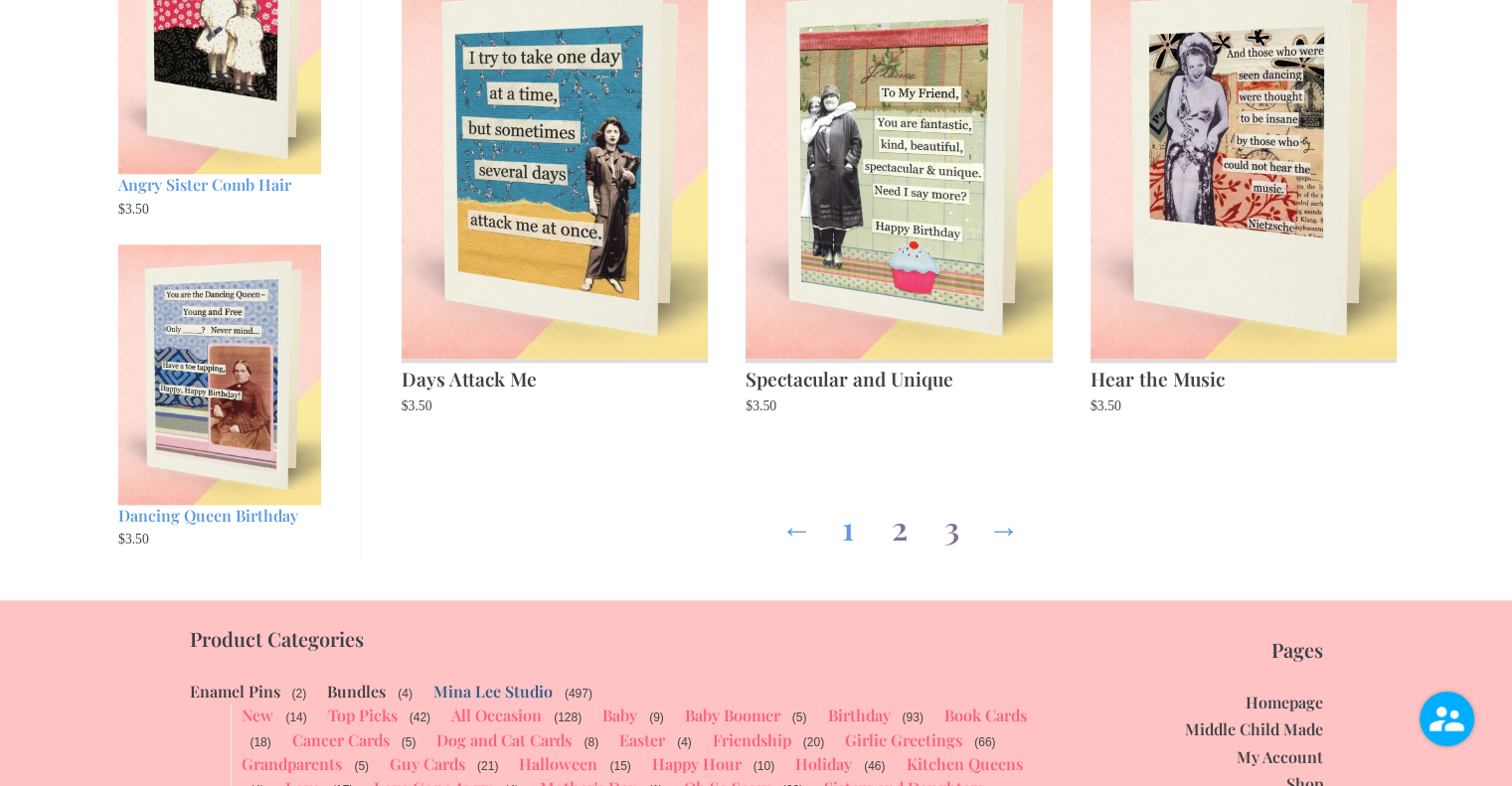 click on "3" at bounding box center [951, 524] 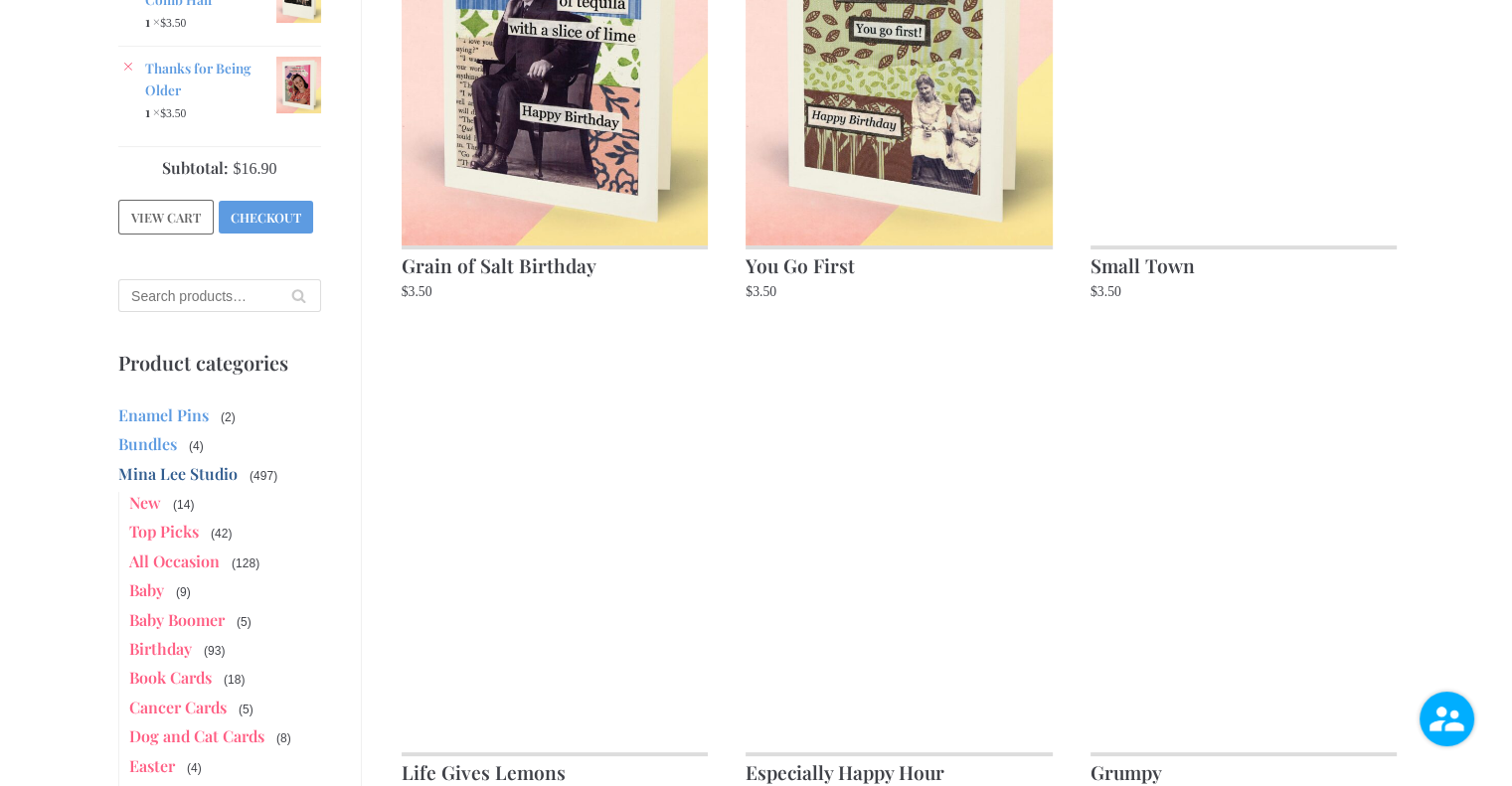 scroll, scrollTop: 298, scrollLeft: 0, axis: vertical 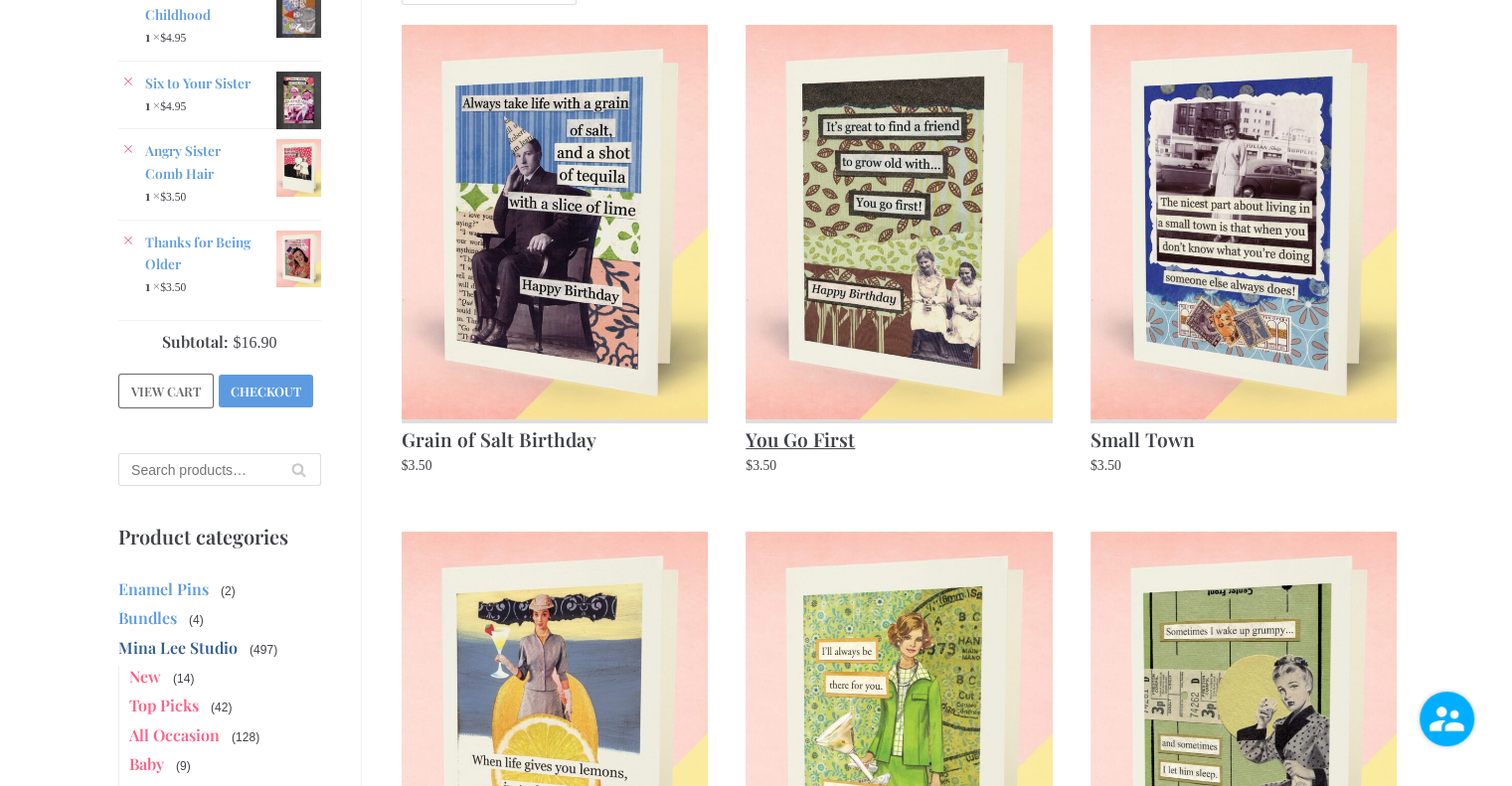 click at bounding box center (899, 222) 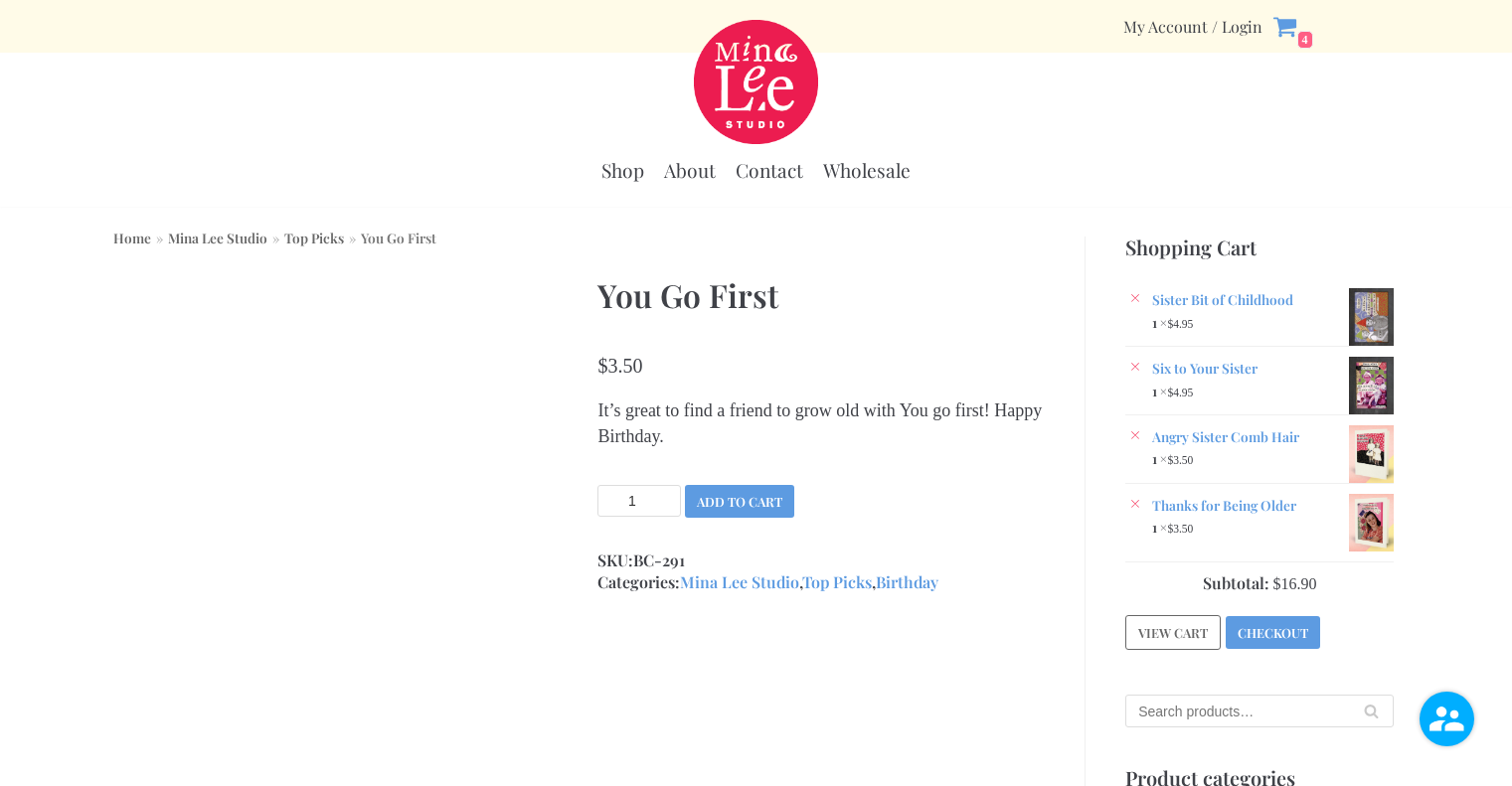 scroll, scrollTop: 0, scrollLeft: 0, axis: both 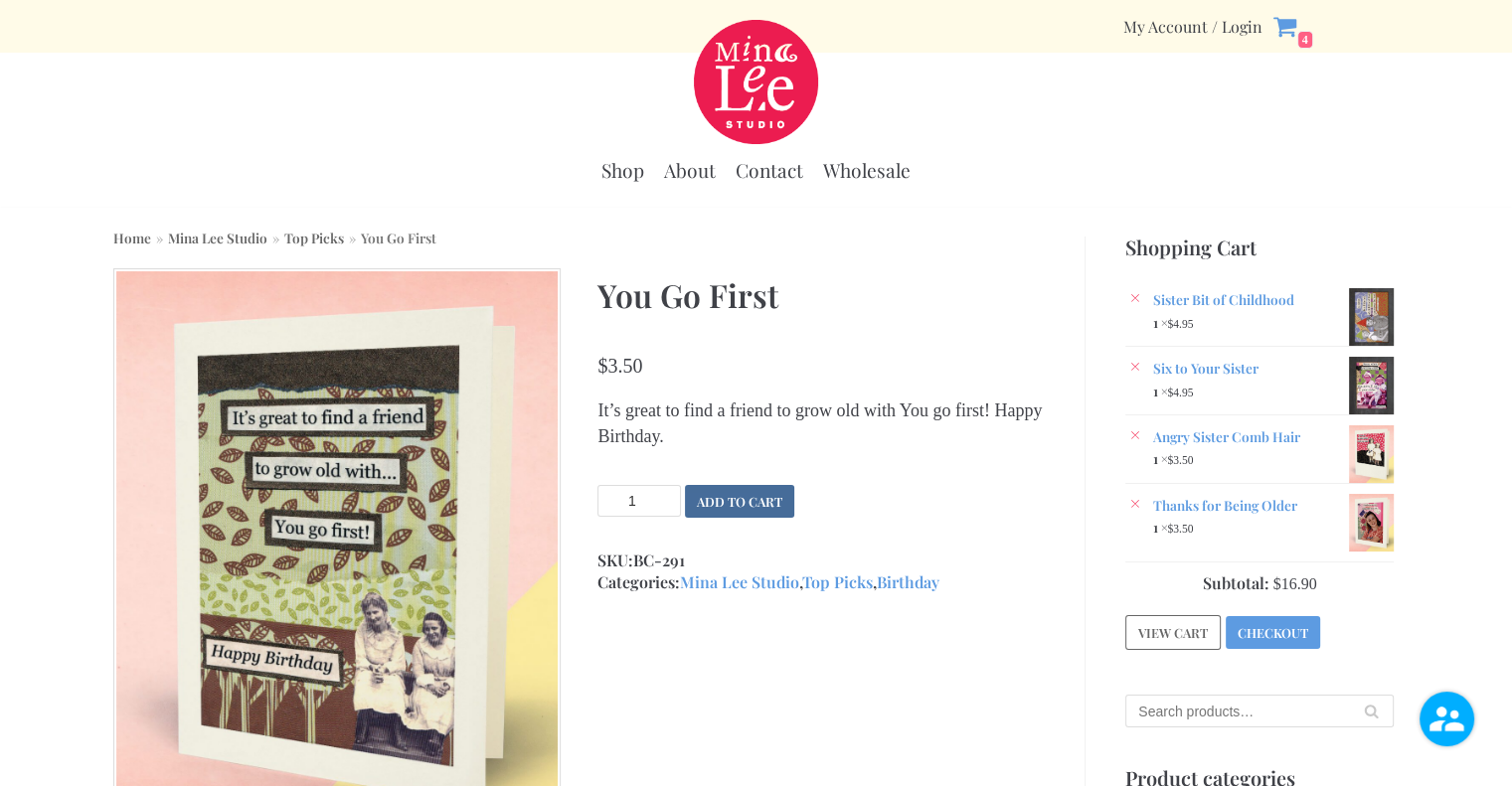 click on "Add to cart" at bounding box center [740, 501] 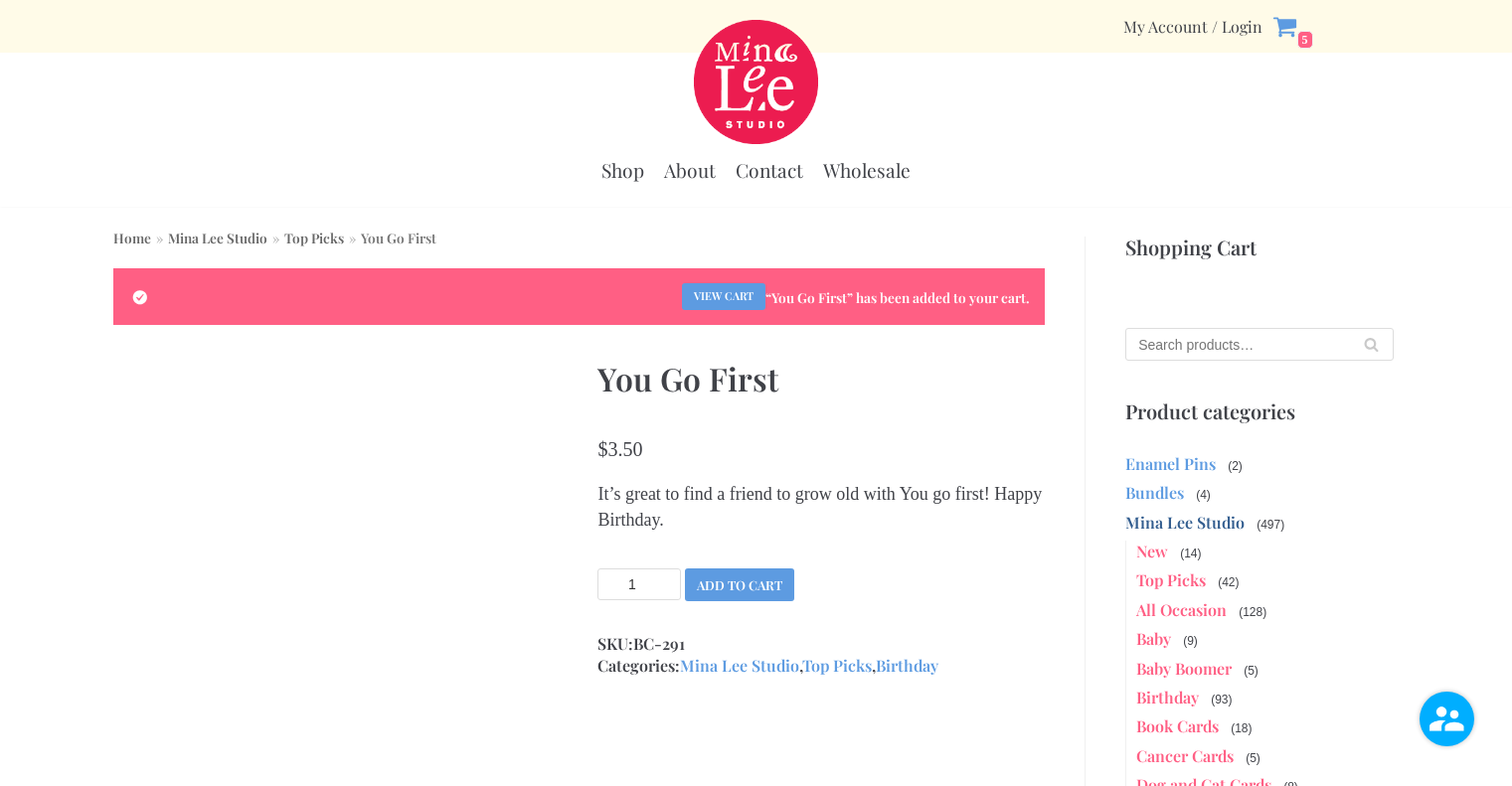 scroll, scrollTop: 0, scrollLeft: 0, axis: both 